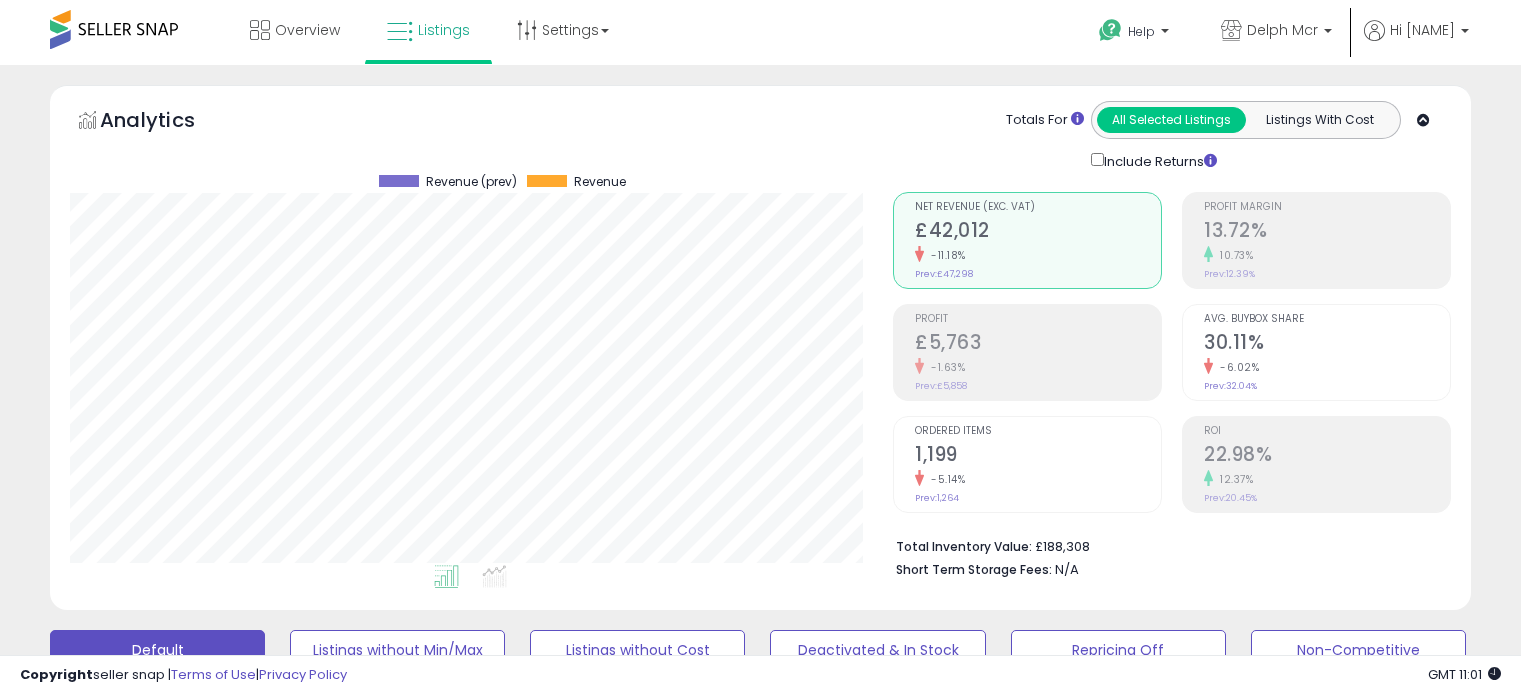 type on "**********" 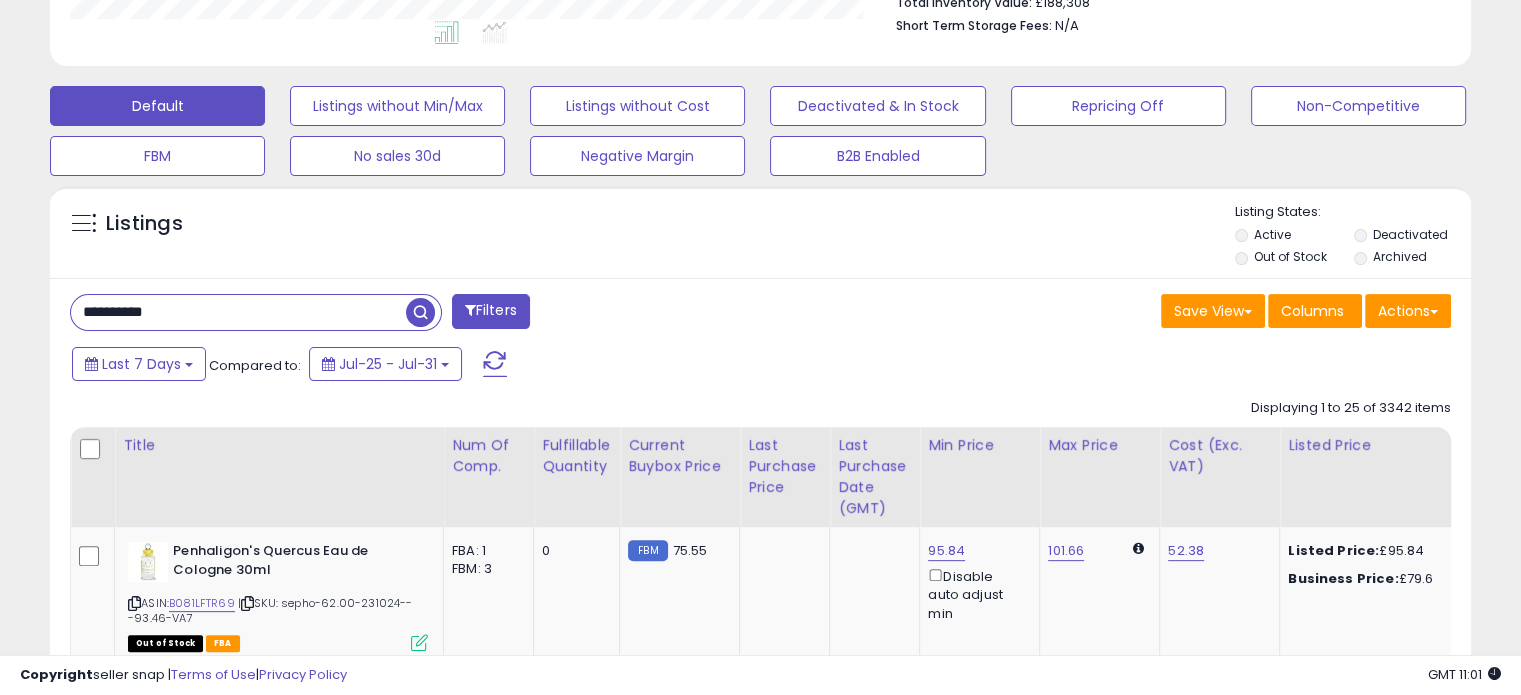 click at bounding box center (420, 312) 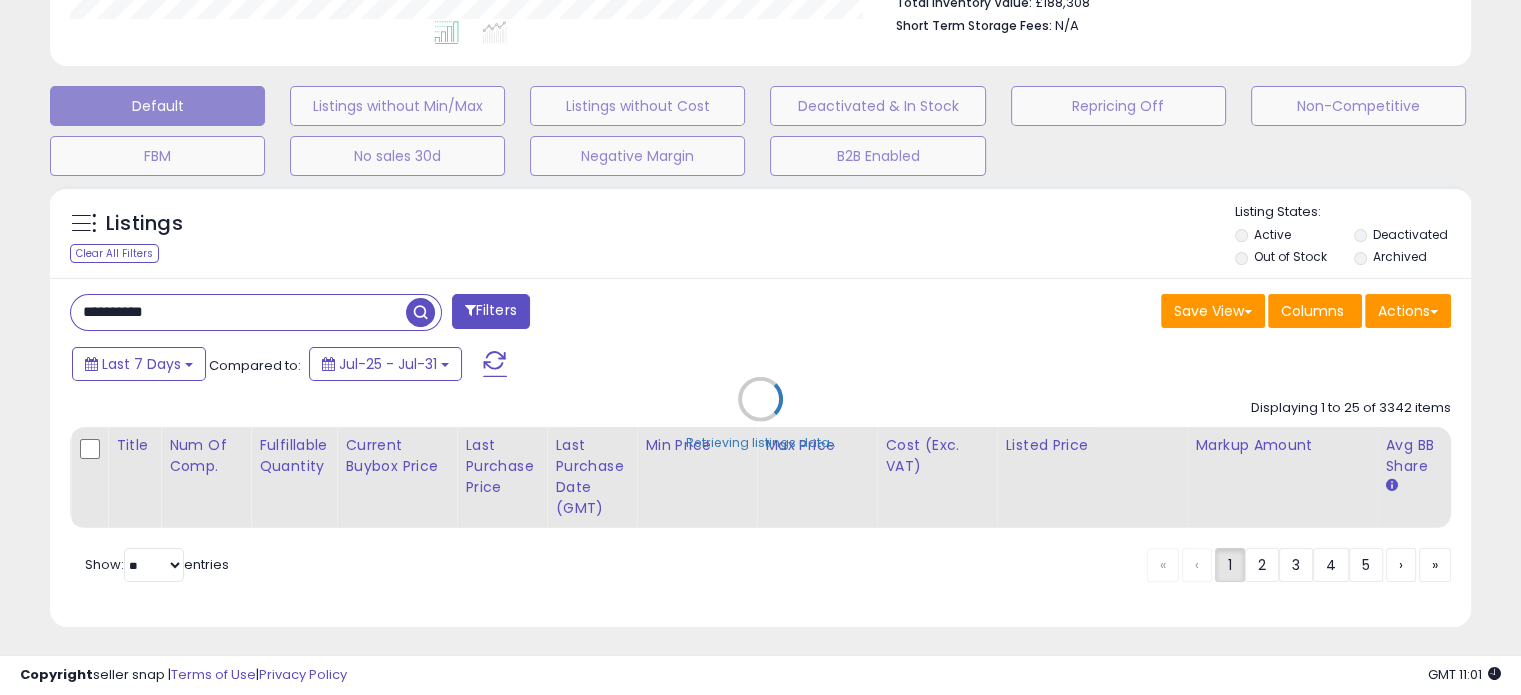 scroll, scrollTop: 544, scrollLeft: 0, axis: vertical 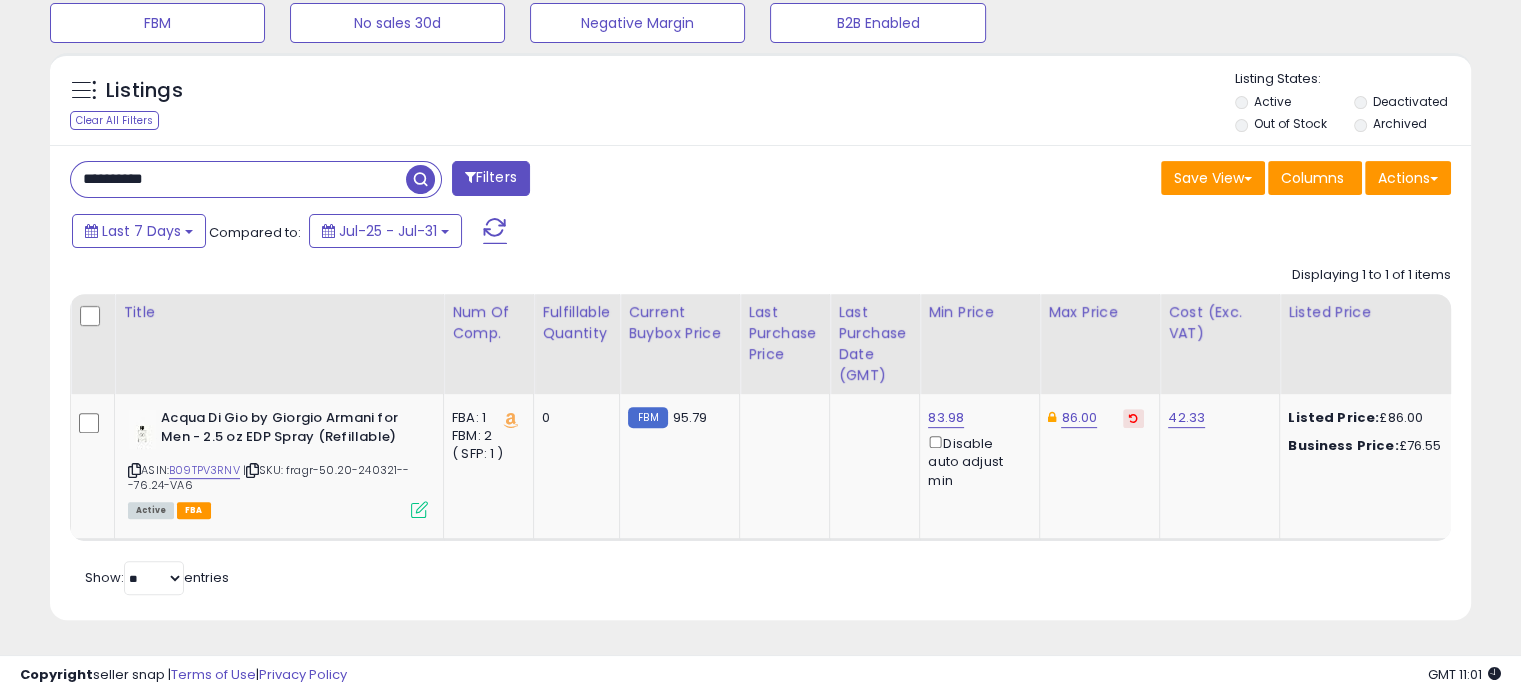 click on "**********" at bounding box center (238, 179) 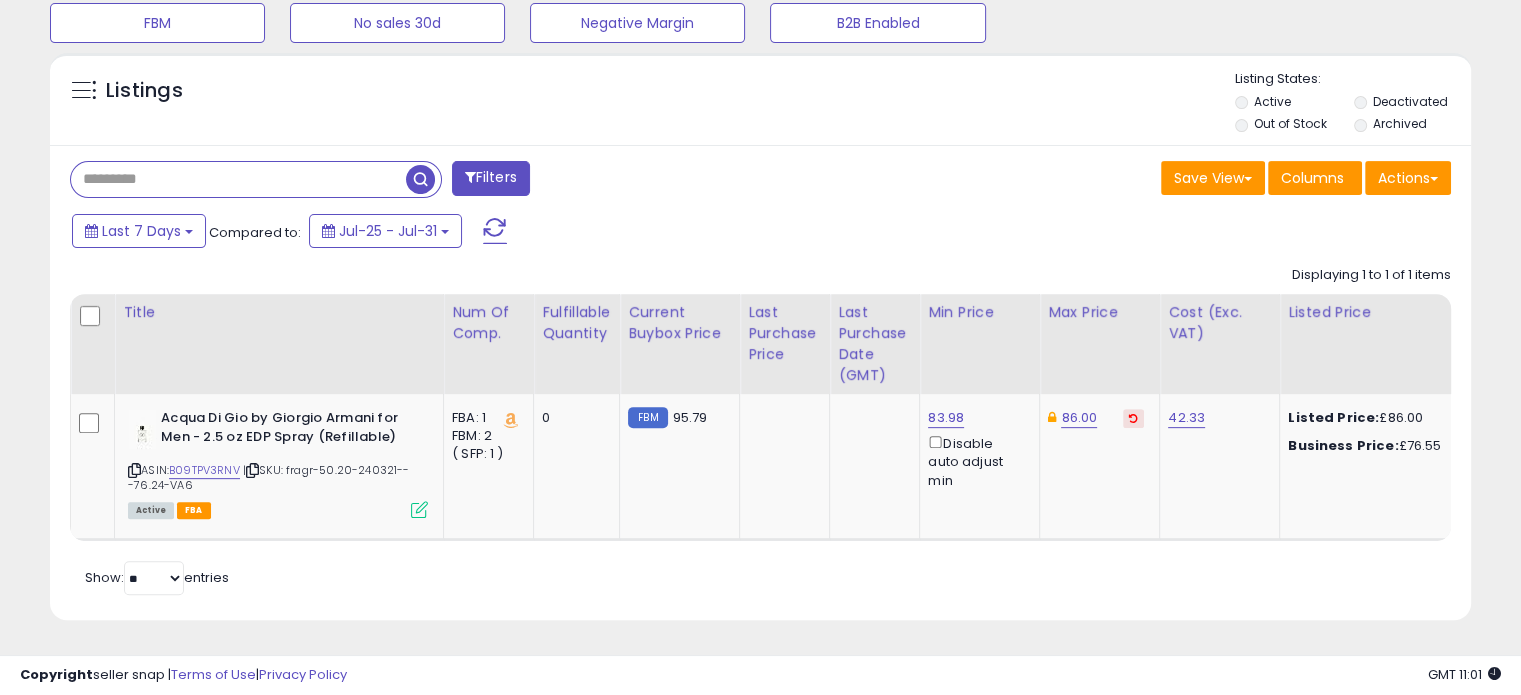 scroll, scrollTop: 999589, scrollLeft: 999168, axis: both 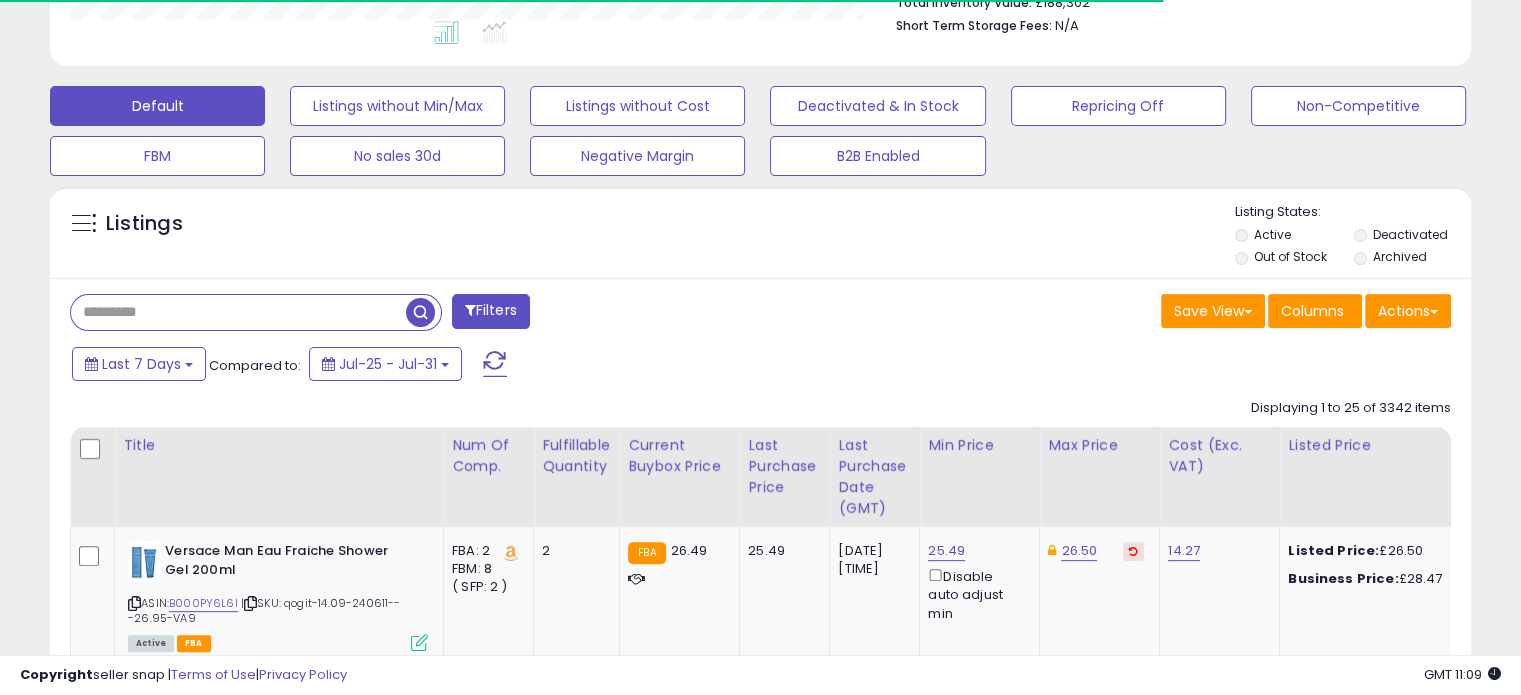 click at bounding box center [238, 312] 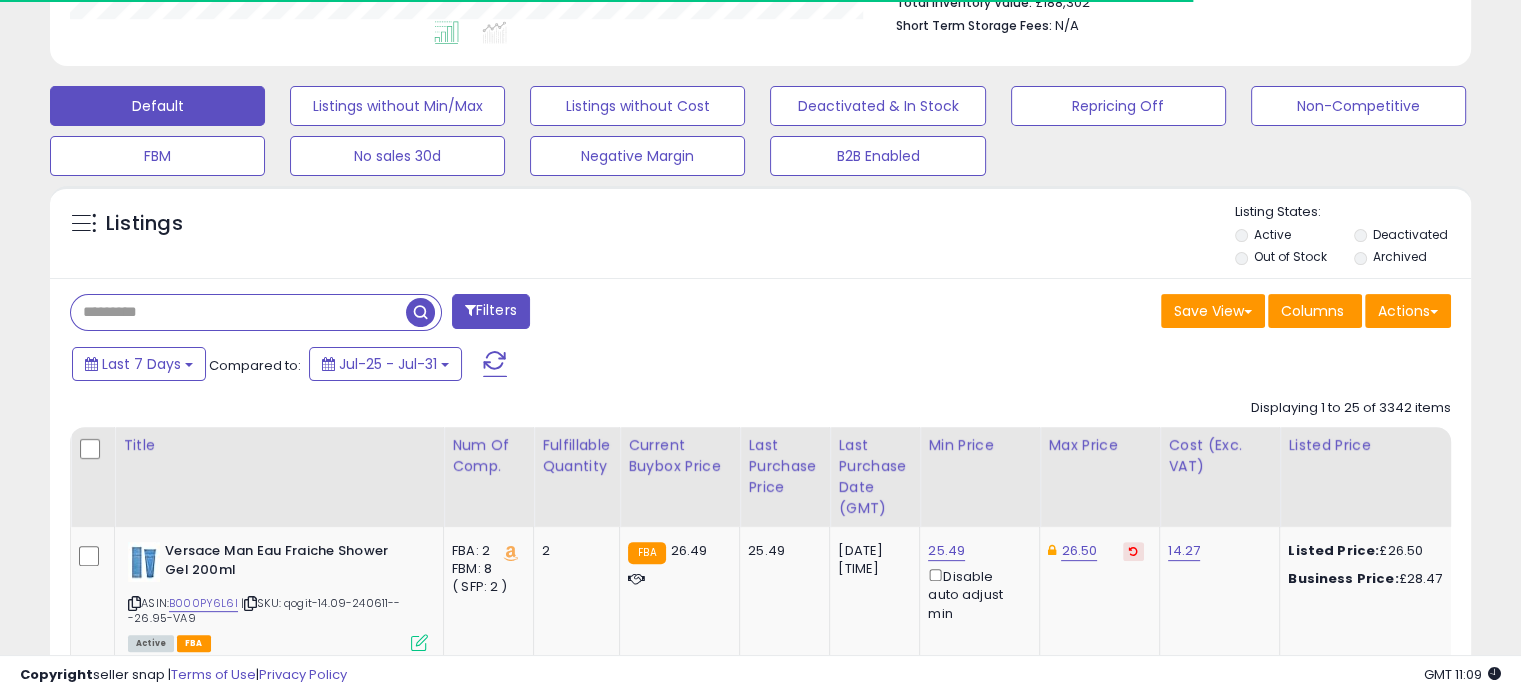 paste on "**********" 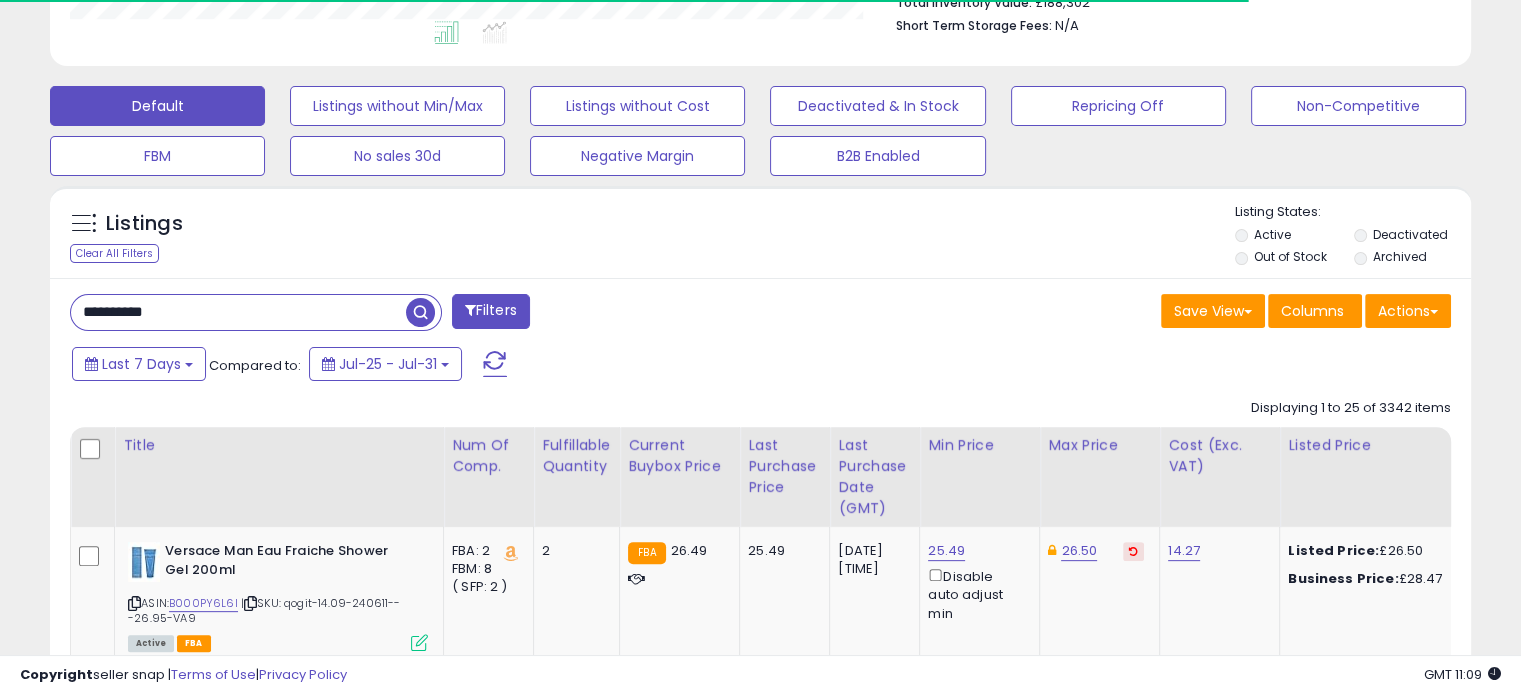 click at bounding box center (420, 312) 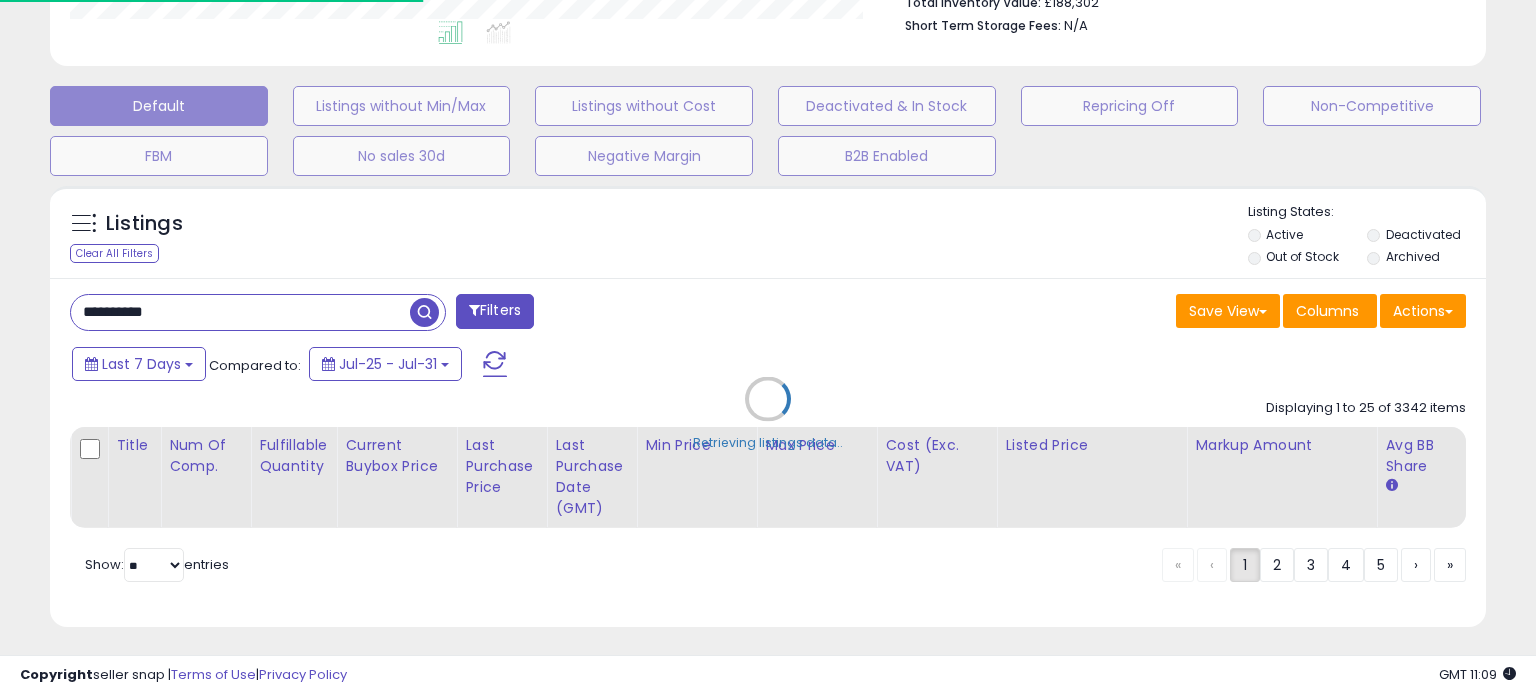 scroll, scrollTop: 999589, scrollLeft: 999168, axis: both 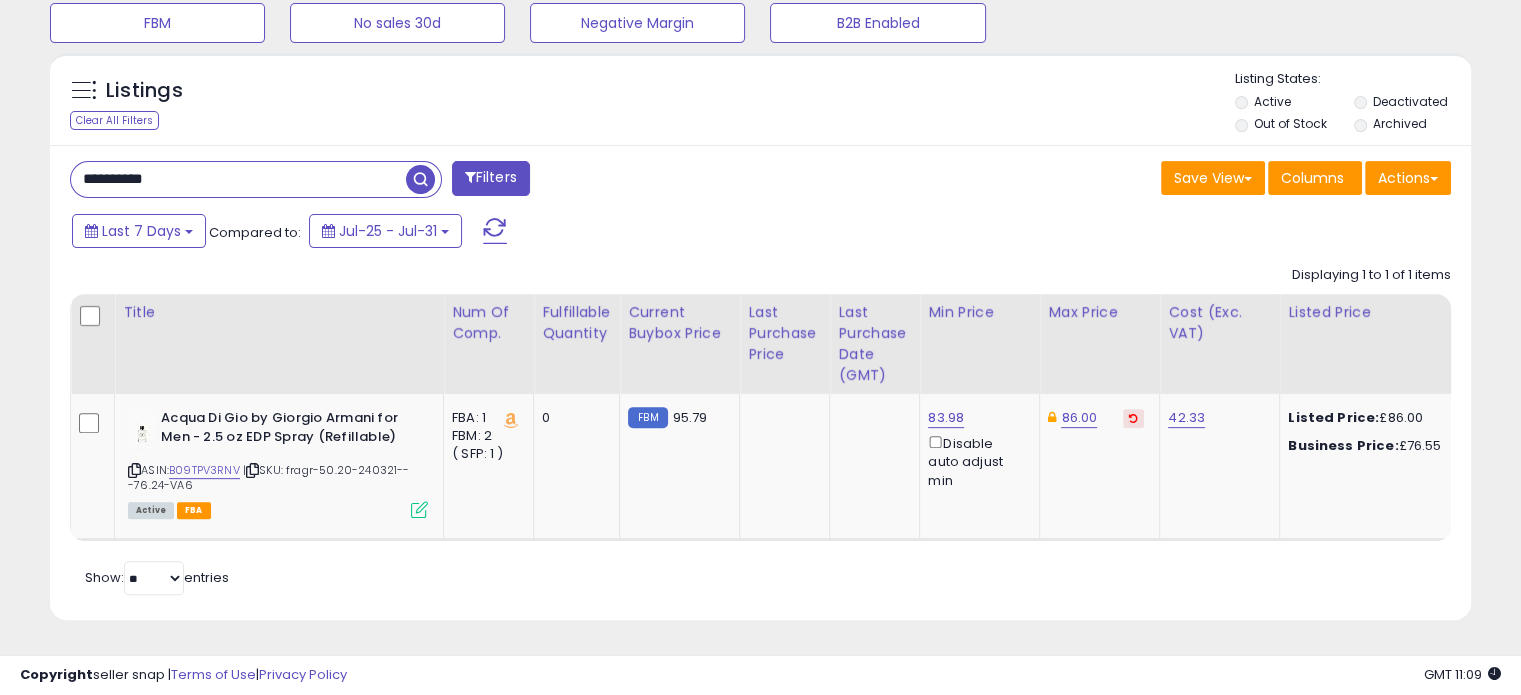 click on "**********" at bounding box center [238, 179] 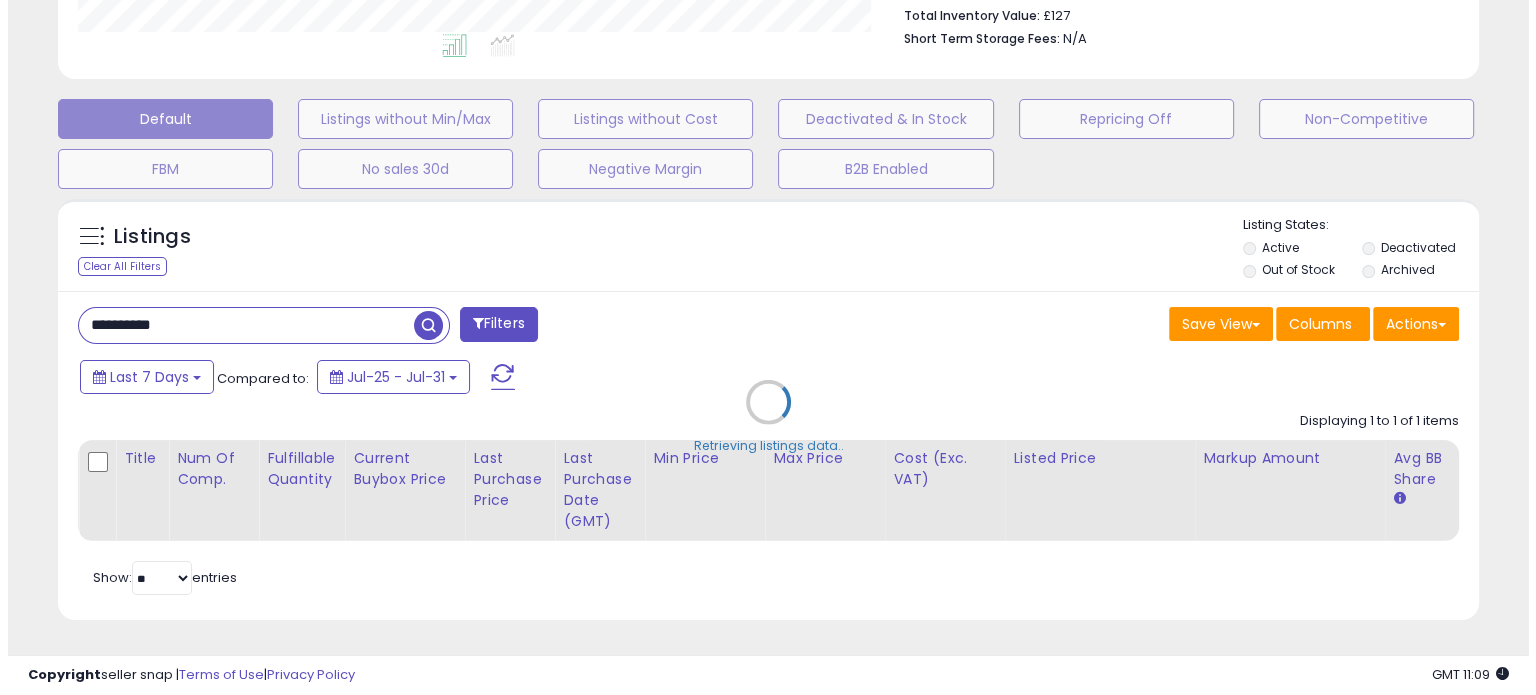 scroll, scrollTop: 544, scrollLeft: 0, axis: vertical 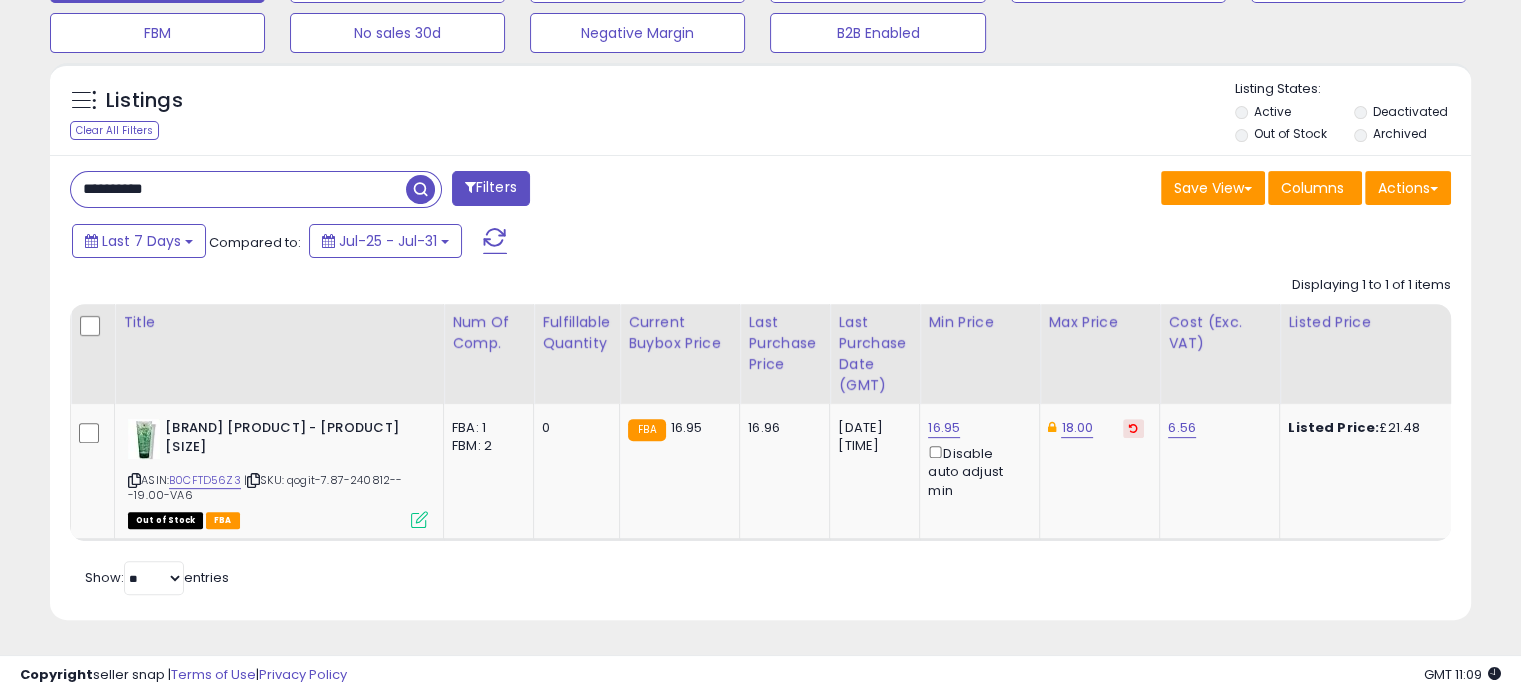 click on "**********" at bounding box center [238, 189] 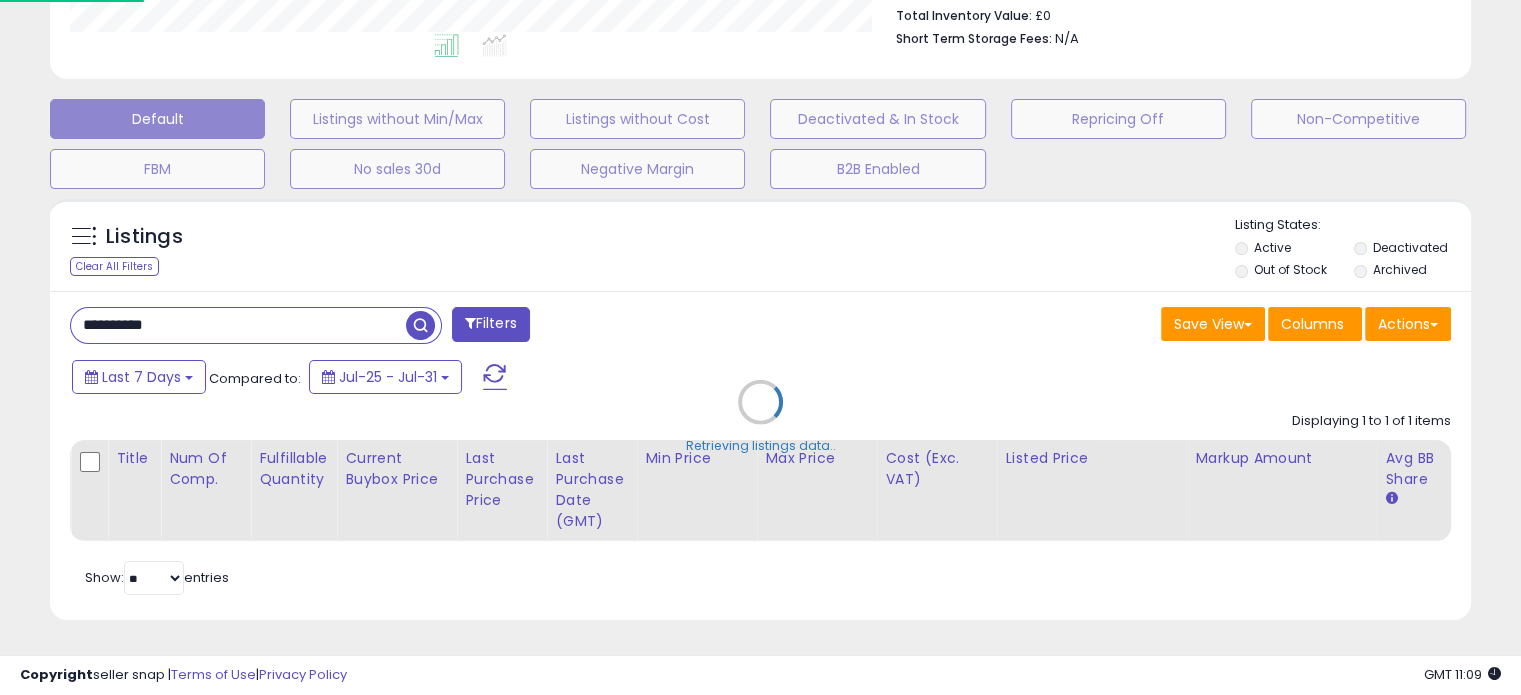 scroll, scrollTop: 999589, scrollLeft: 999168, axis: both 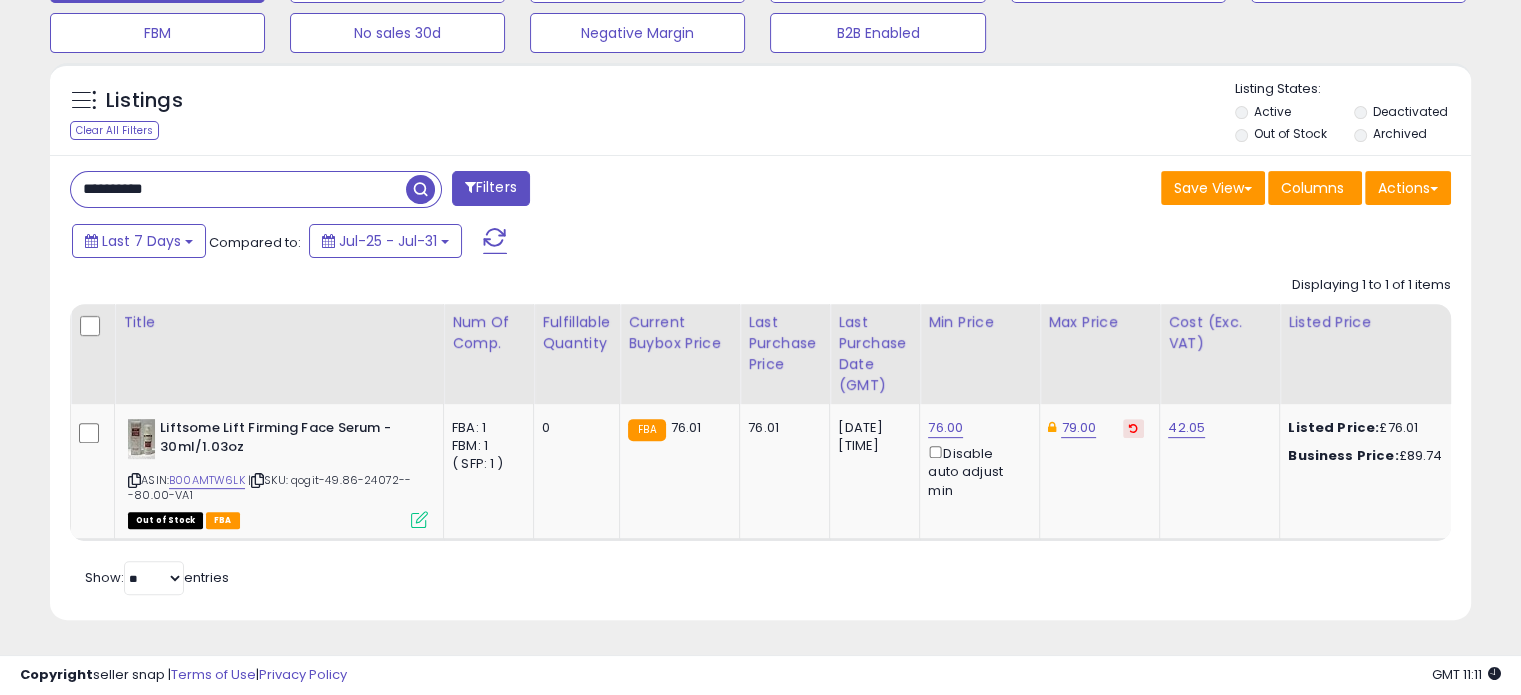 click on "**********" at bounding box center (238, 189) 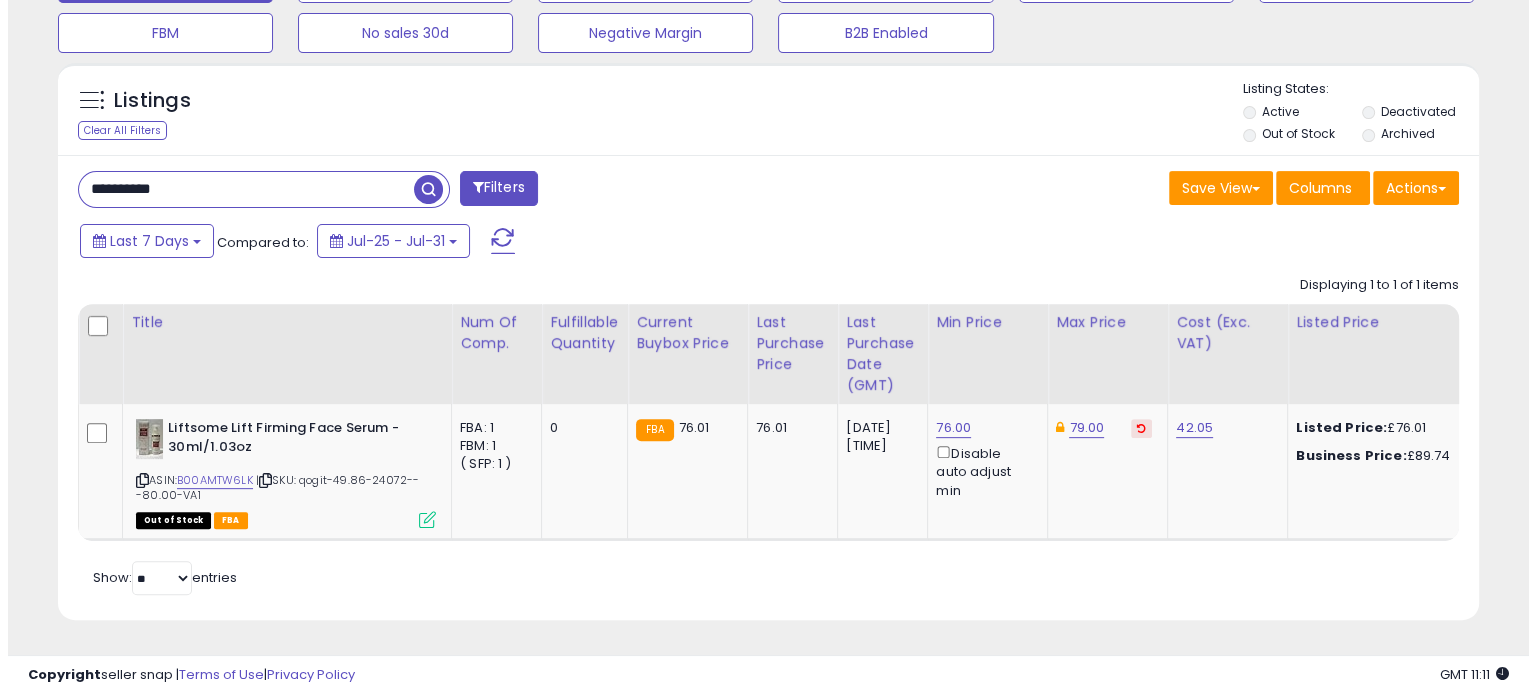 scroll, scrollTop: 544, scrollLeft: 0, axis: vertical 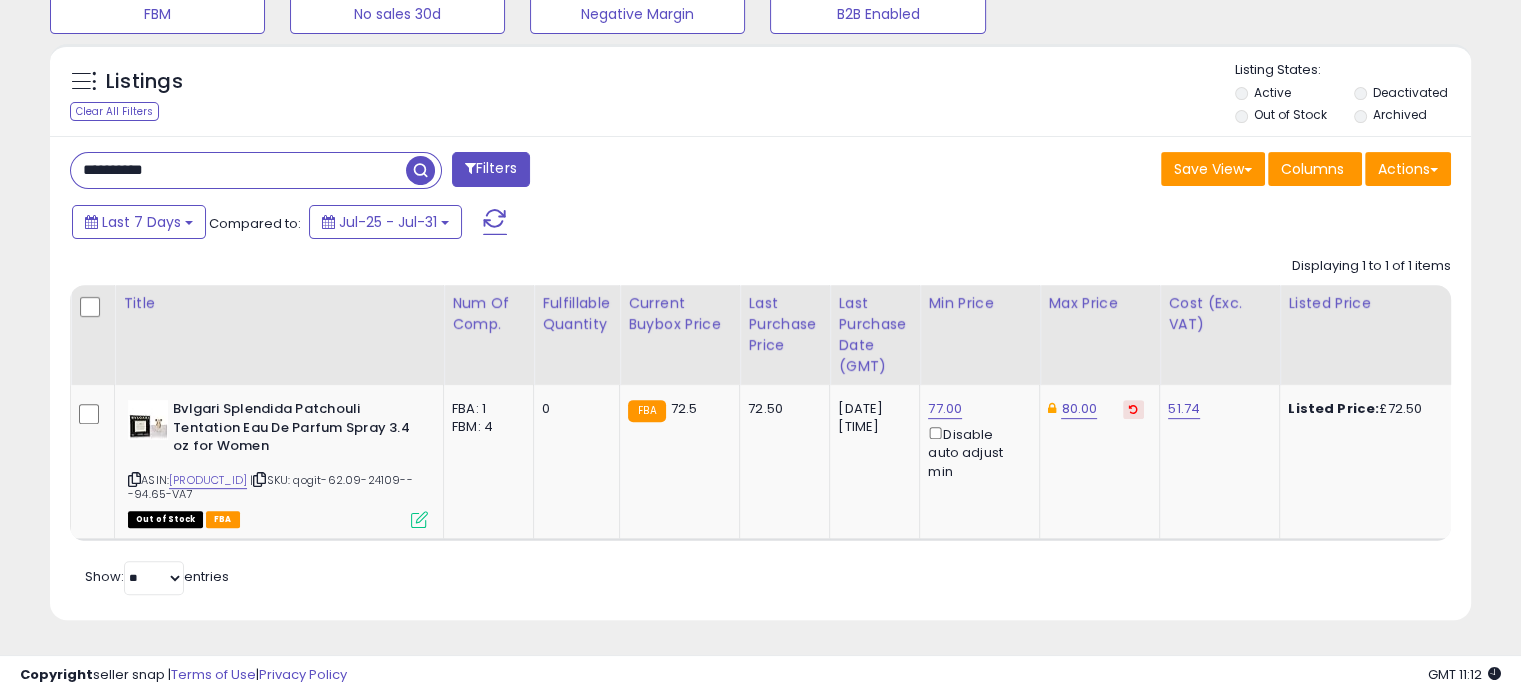 click on "**********" at bounding box center [238, 170] 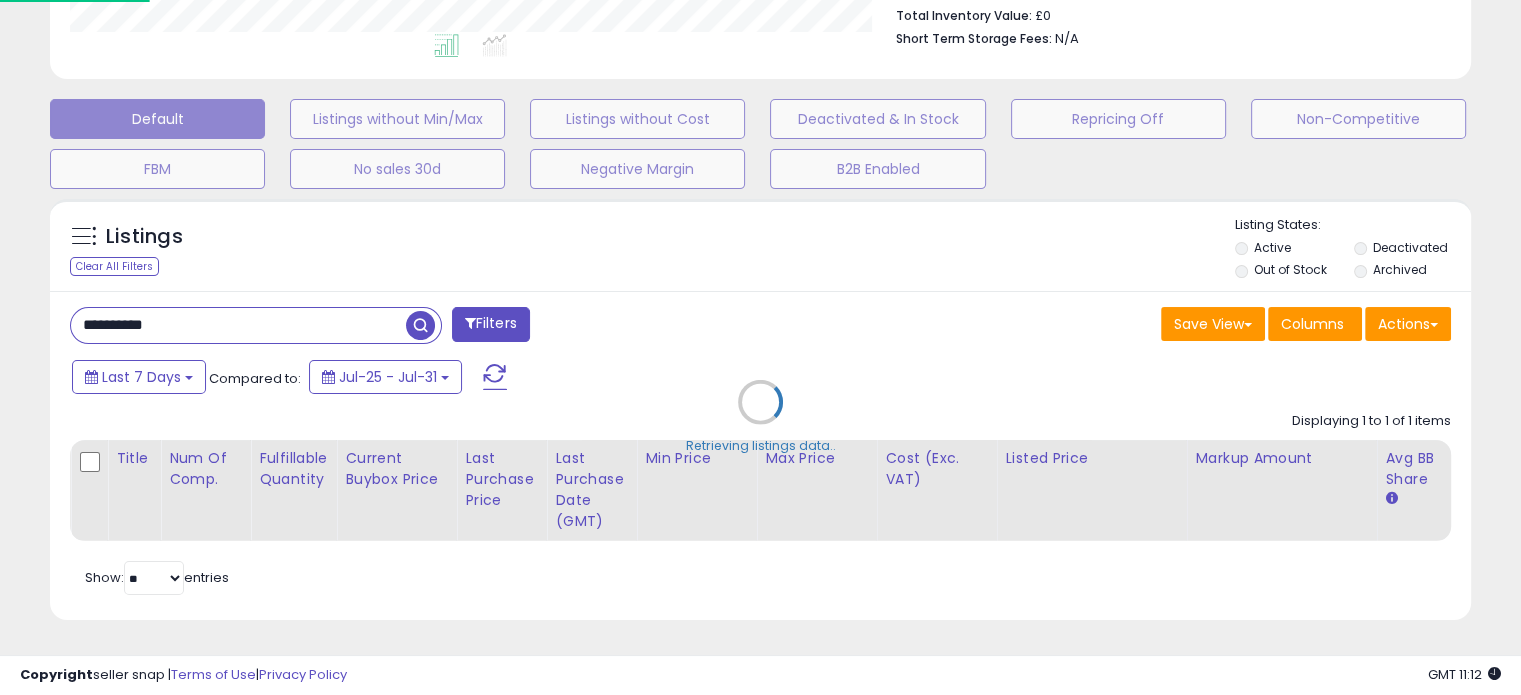 scroll, scrollTop: 999589, scrollLeft: 999168, axis: both 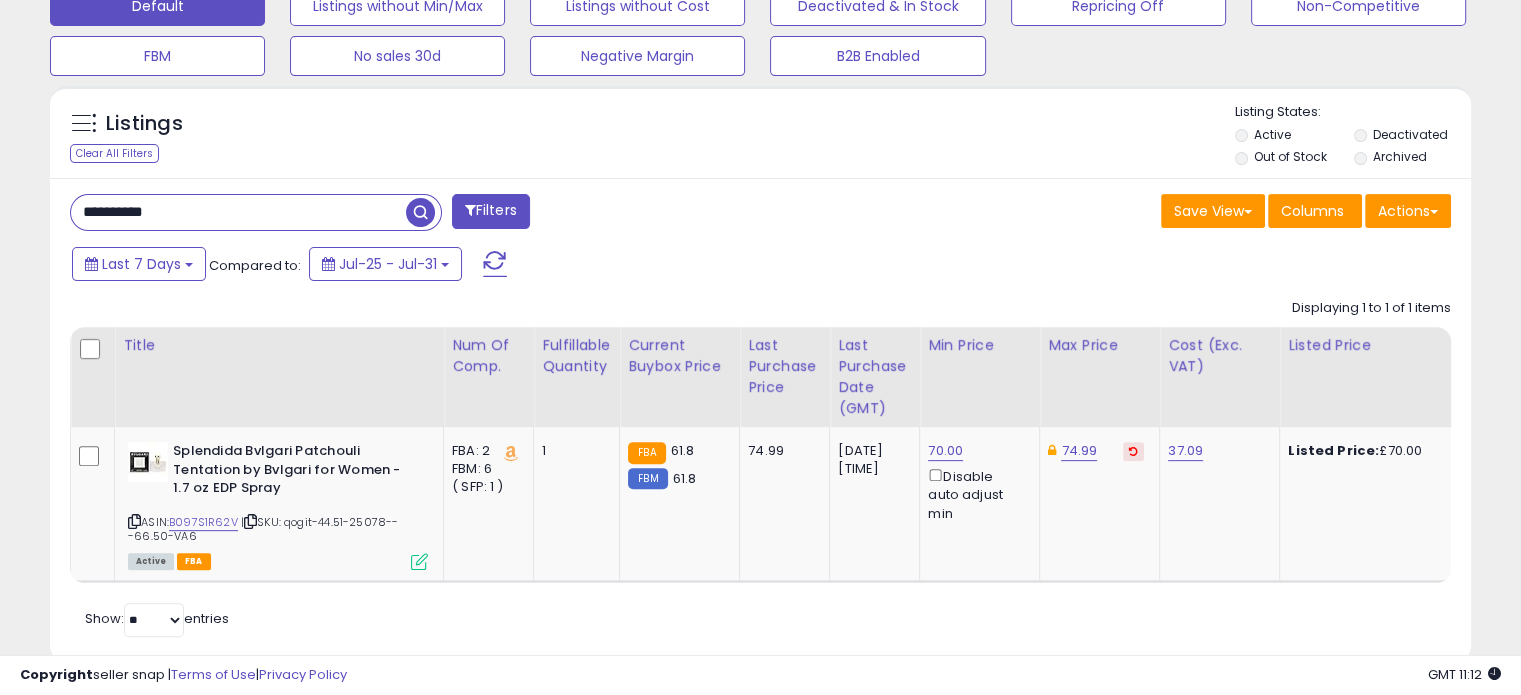 click on "**********" at bounding box center (238, 212) 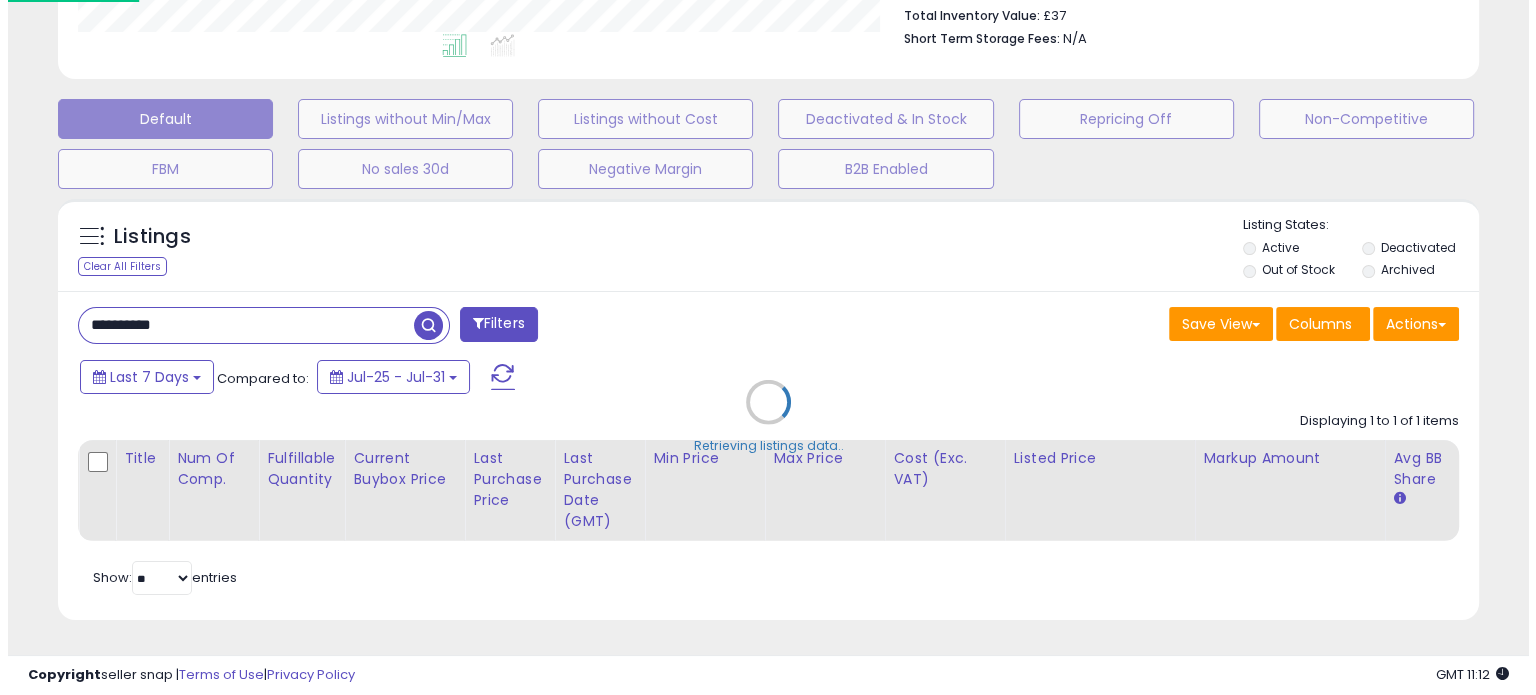 scroll, scrollTop: 544, scrollLeft: 0, axis: vertical 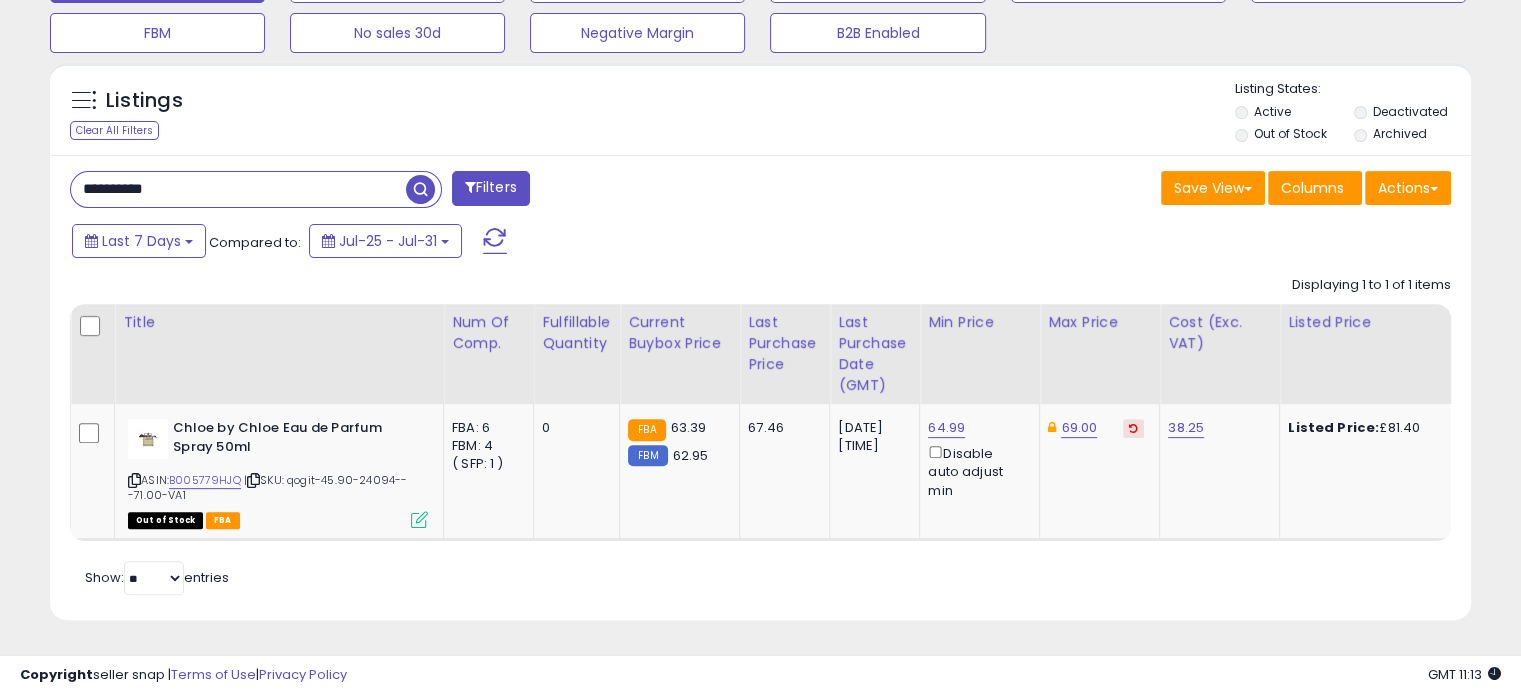 click on "**********" at bounding box center (238, 189) 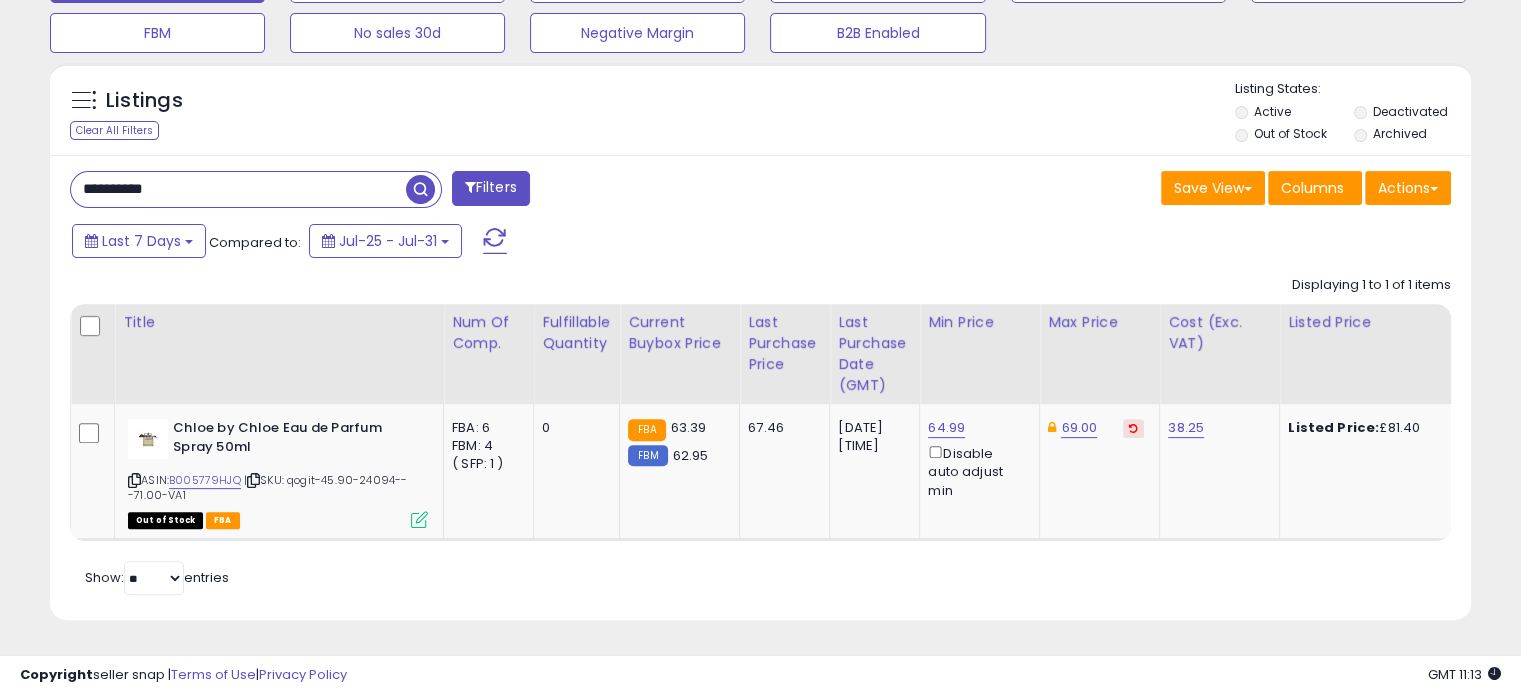 paste 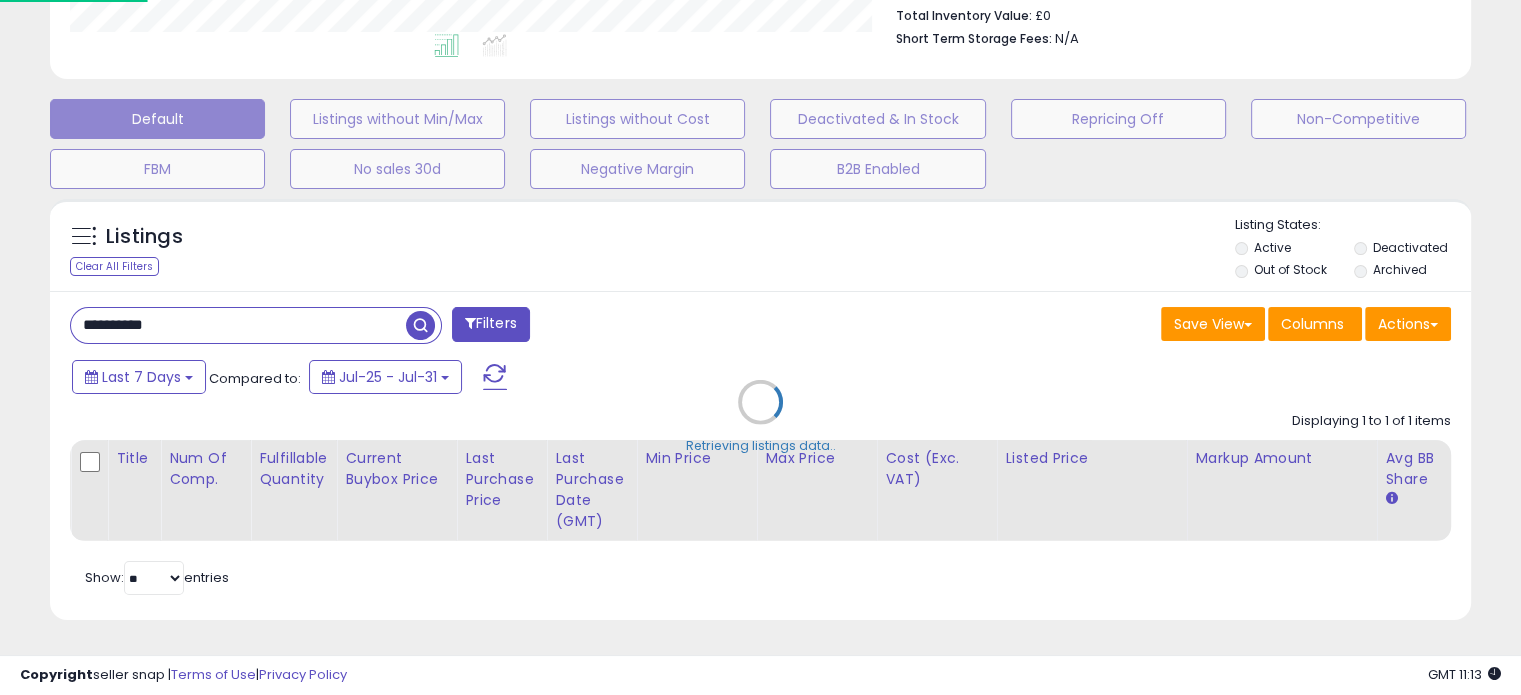 scroll, scrollTop: 999589, scrollLeft: 999168, axis: both 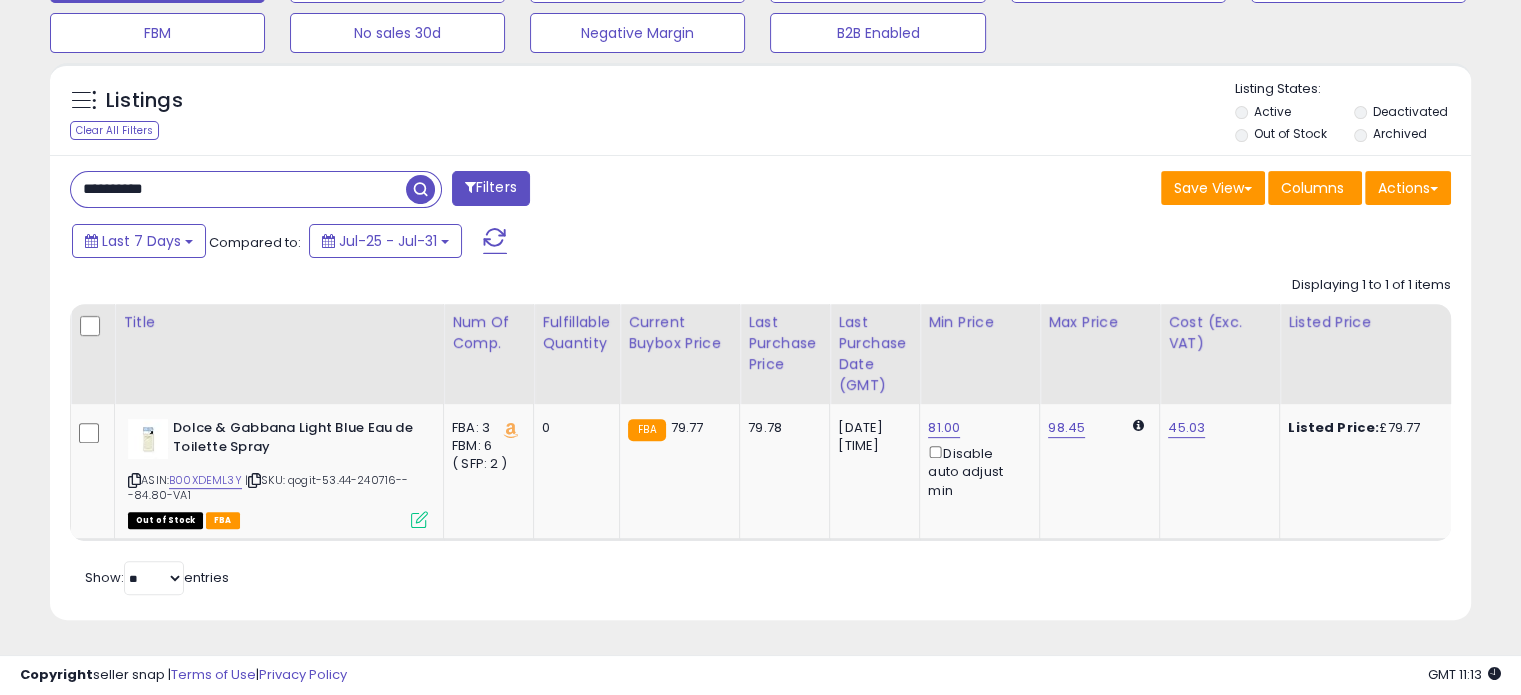 click on "**********" at bounding box center (238, 189) 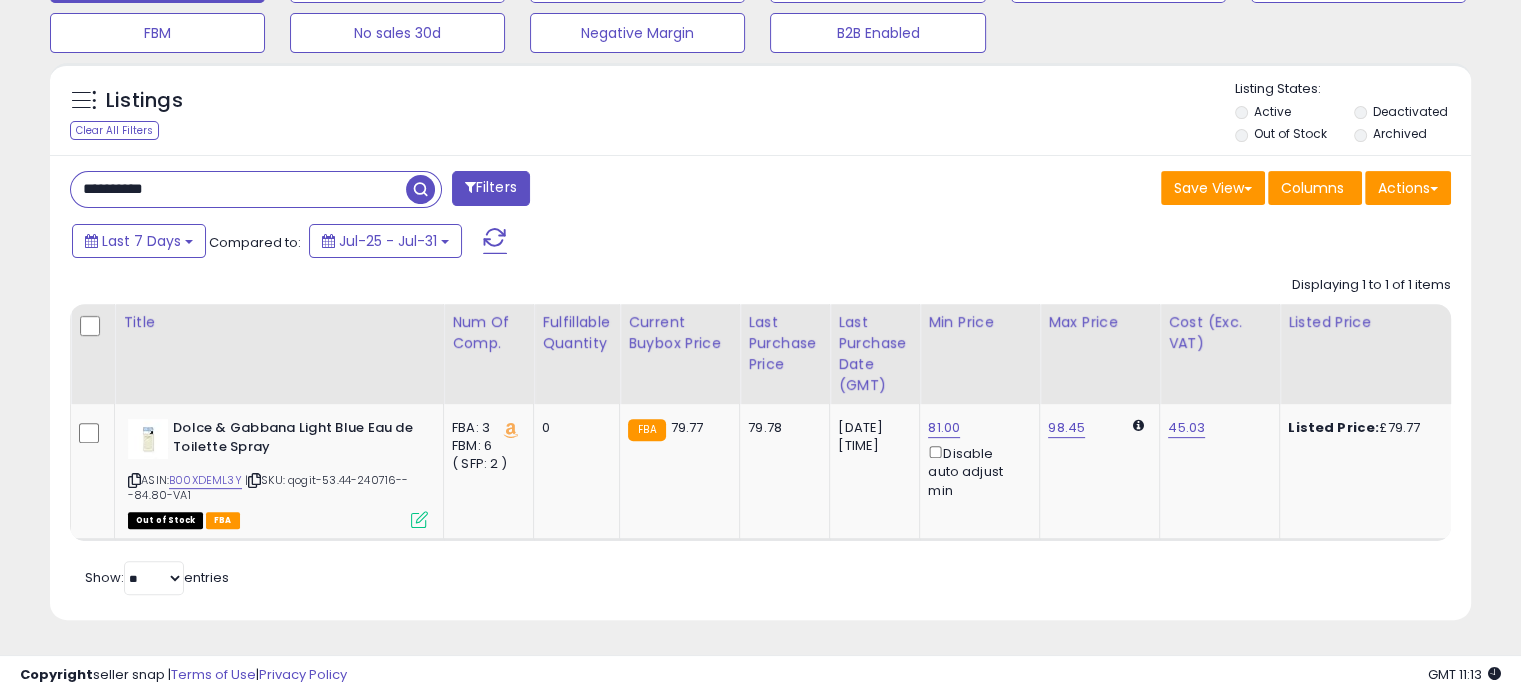 paste 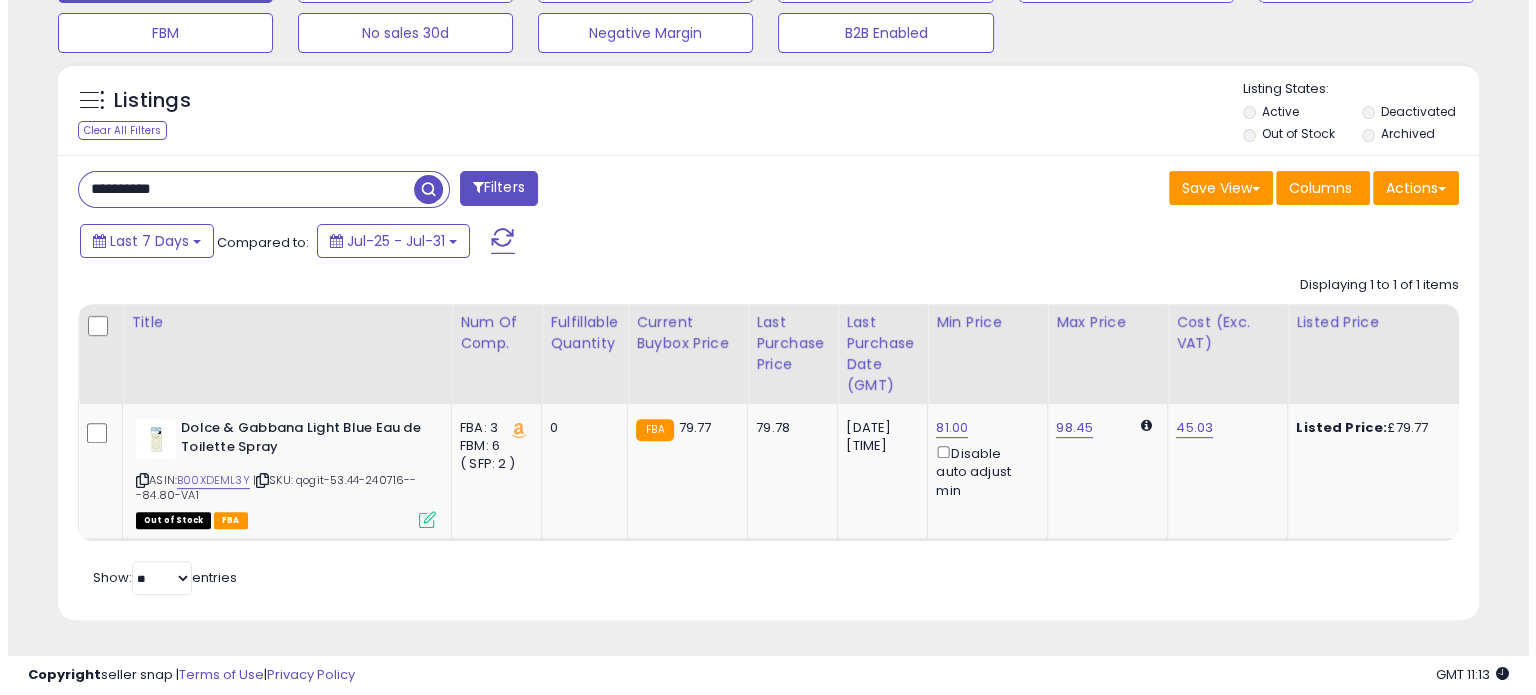 scroll, scrollTop: 544, scrollLeft: 0, axis: vertical 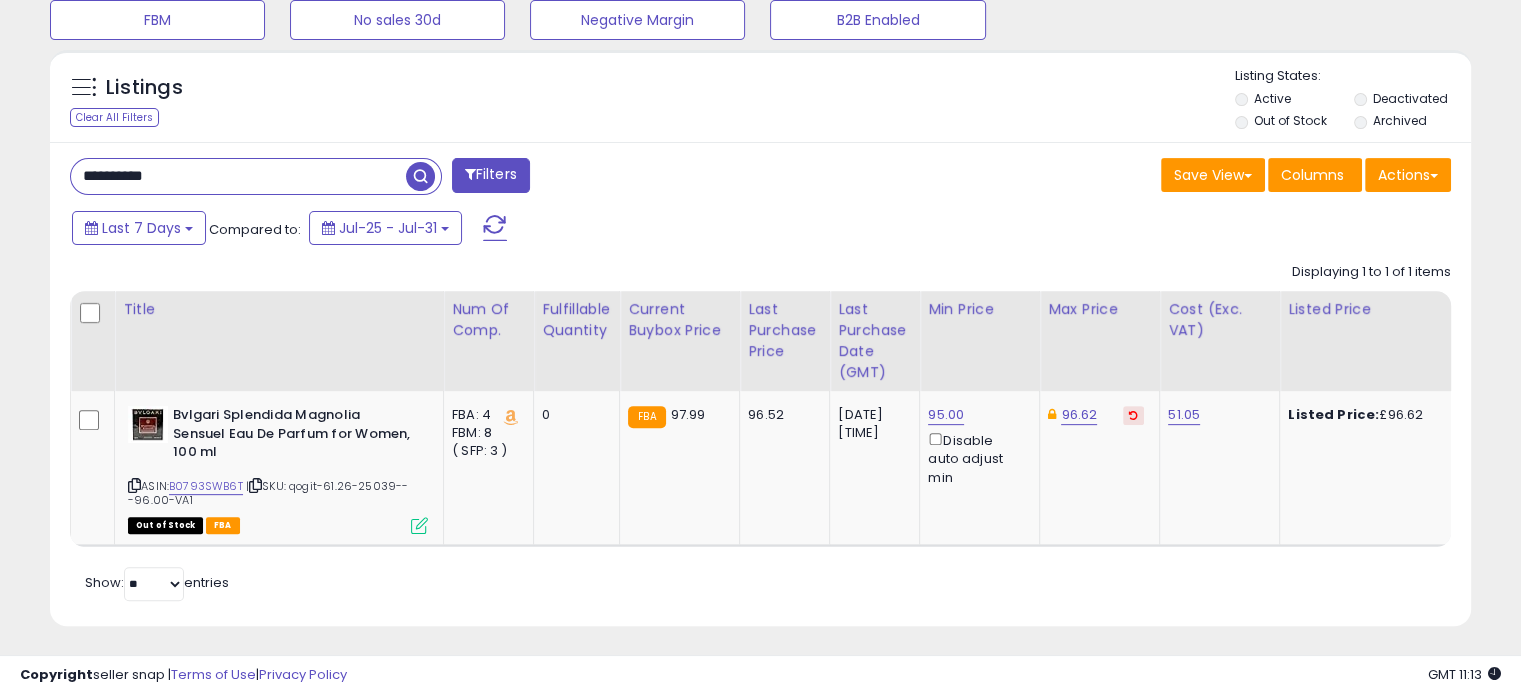 click on "**********" at bounding box center [238, 176] 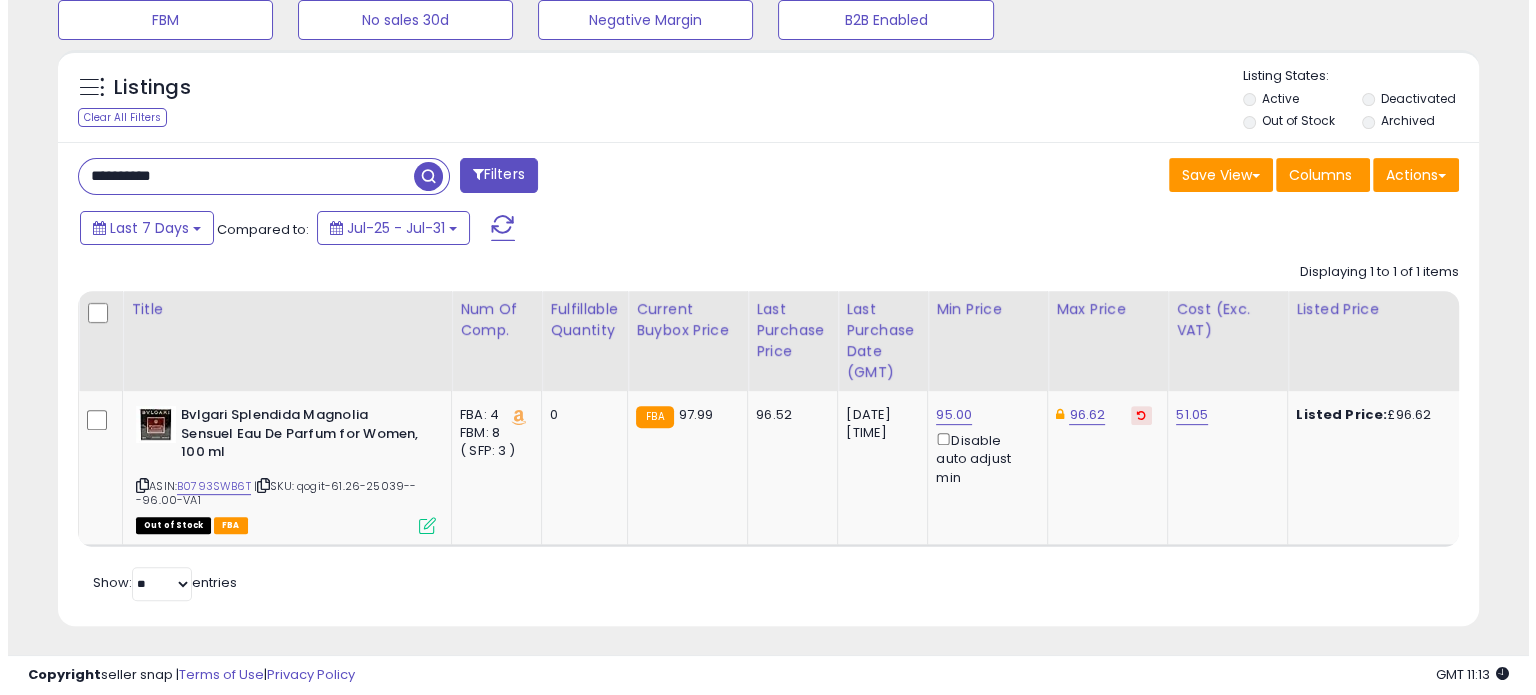 scroll, scrollTop: 544, scrollLeft: 0, axis: vertical 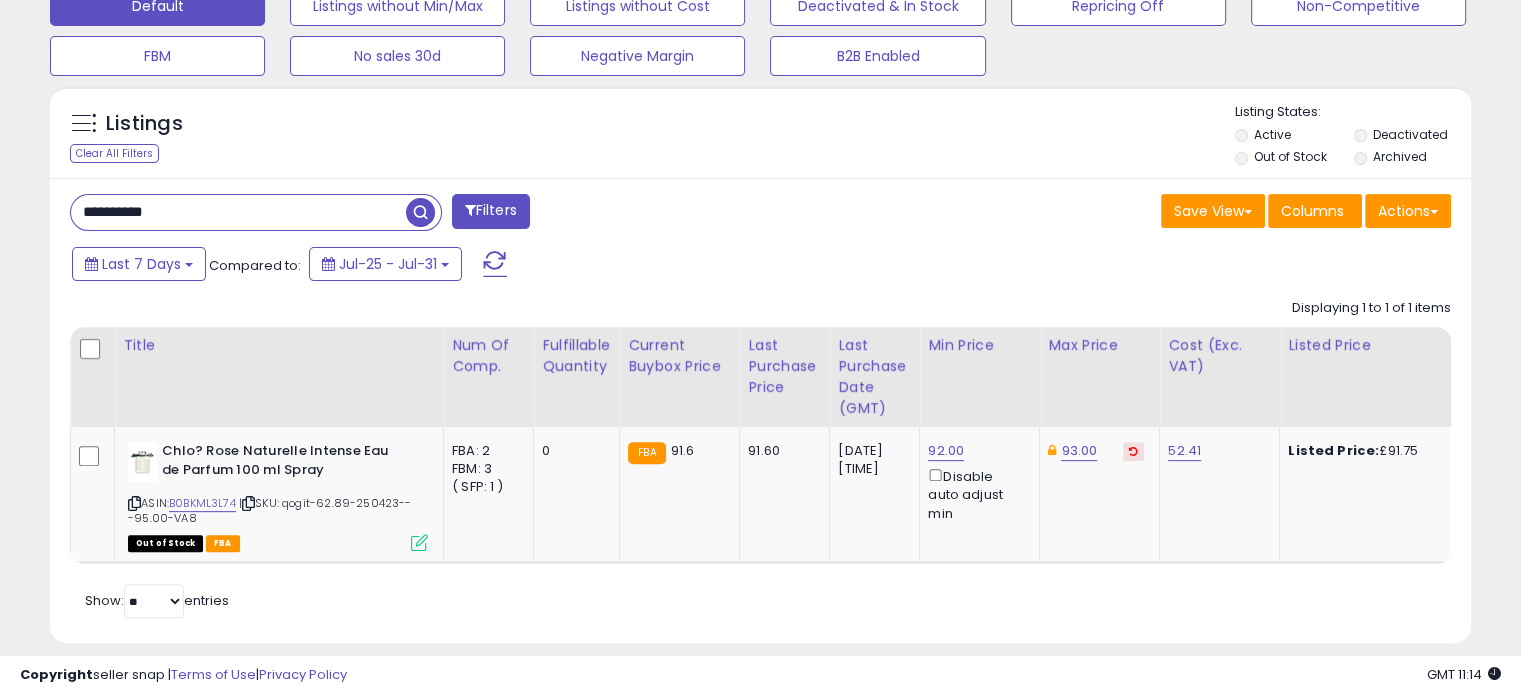 click on "**********" at bounding box center [238, 212] 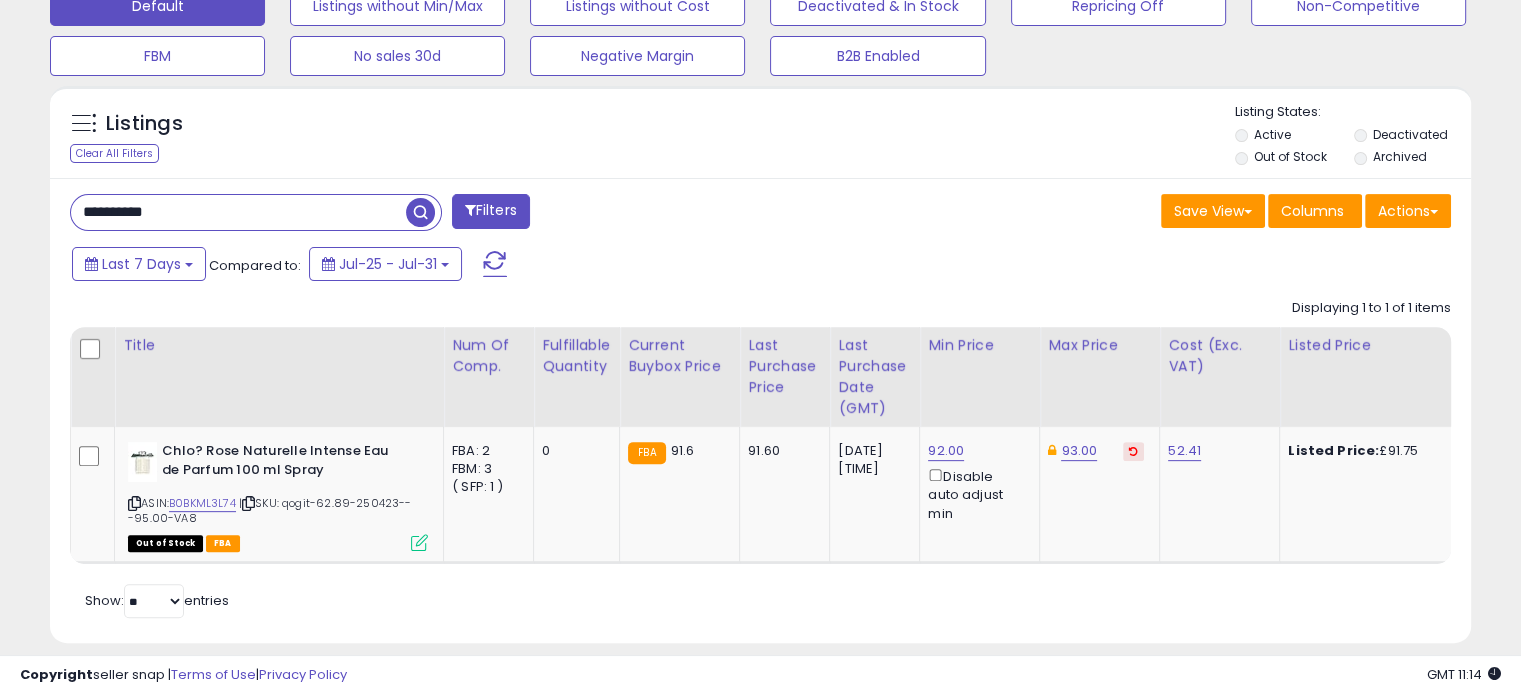 paste 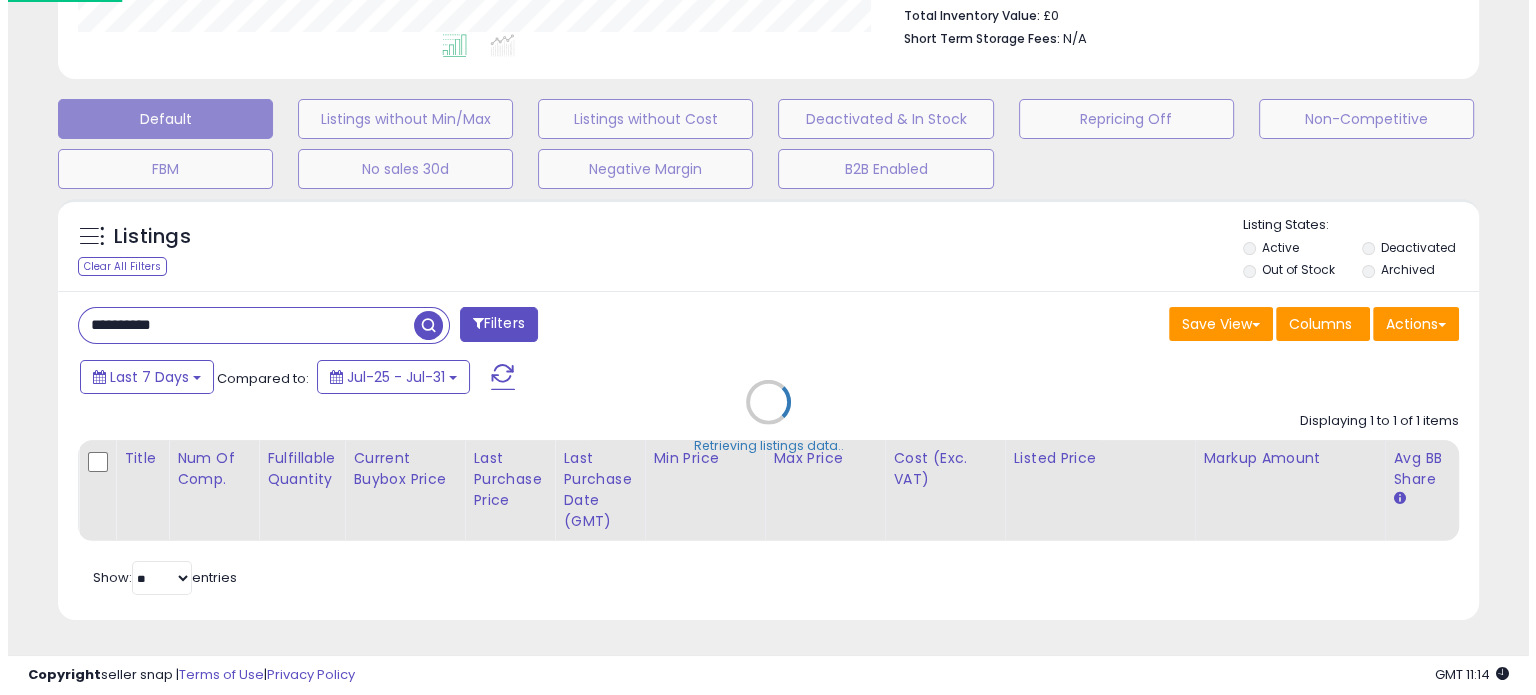 scroll, scrollTop: 544, scrollLeft: 0, axis: vertical 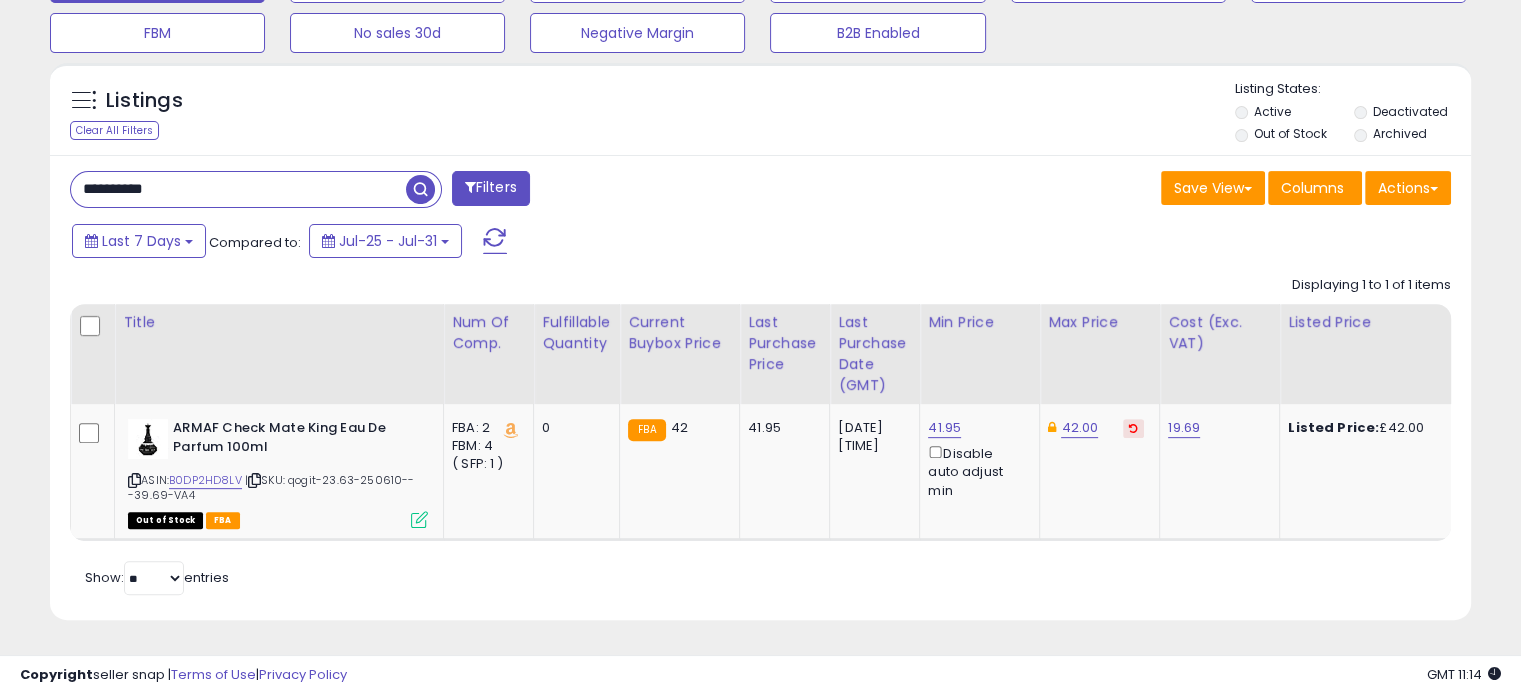 click on "**********" at bounding box center [238, 189] 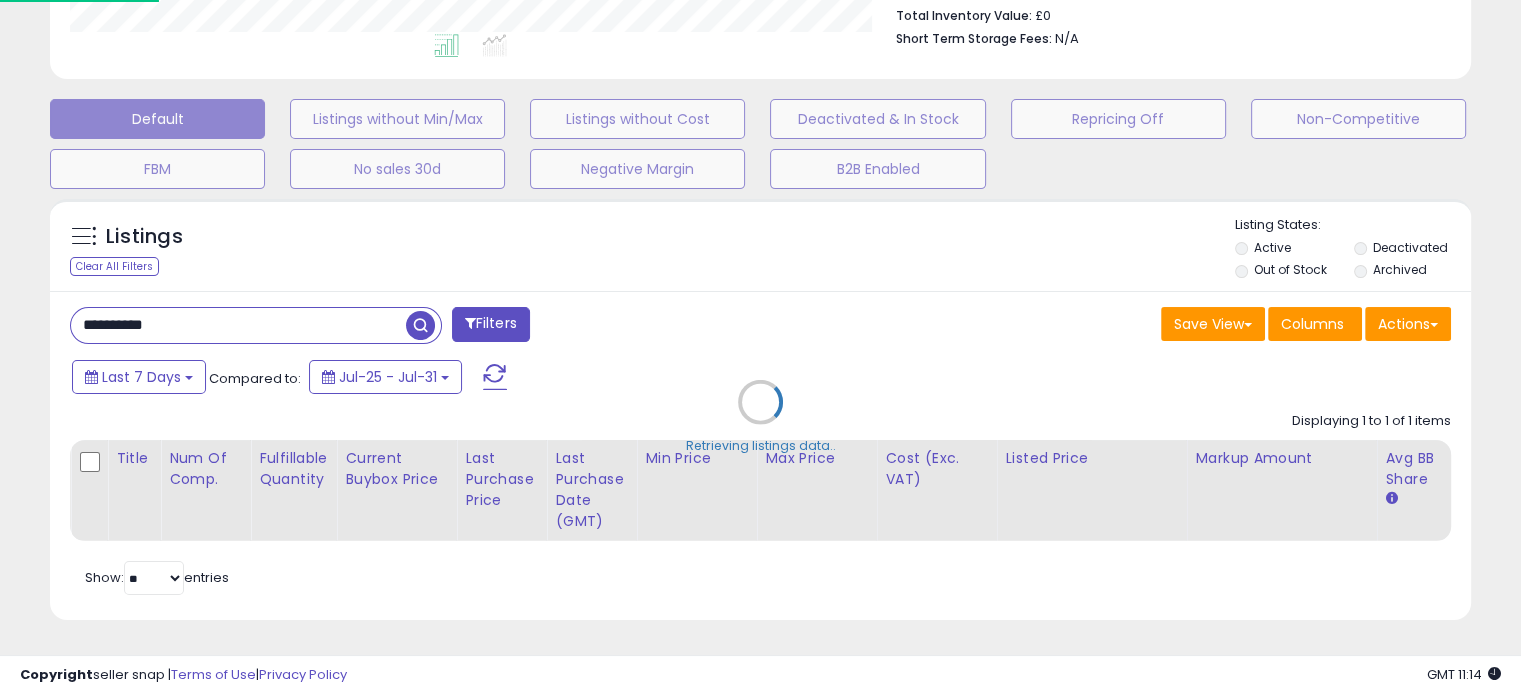 scroll, scrollTop: 999589, scrollLeft: 999168, axis: both 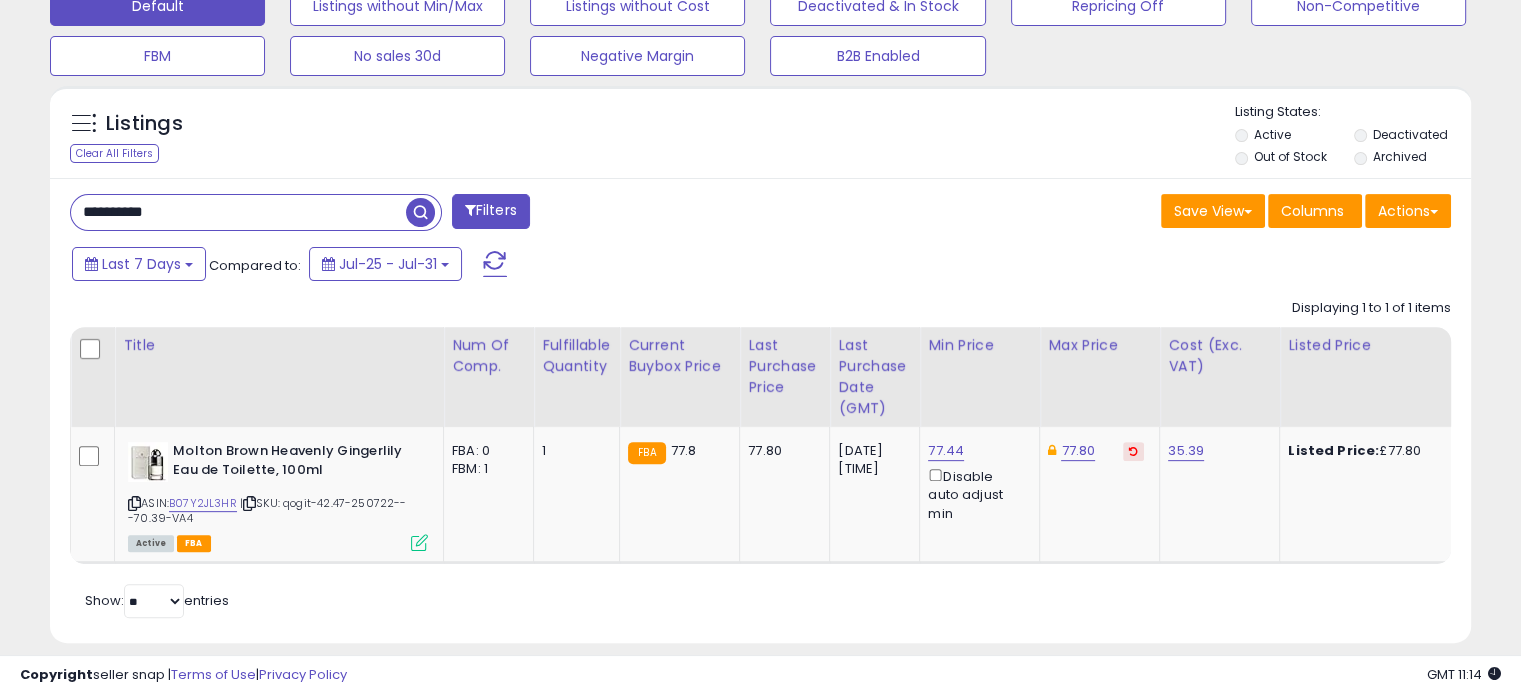 click on "**********" at bounding box center (238, 212) 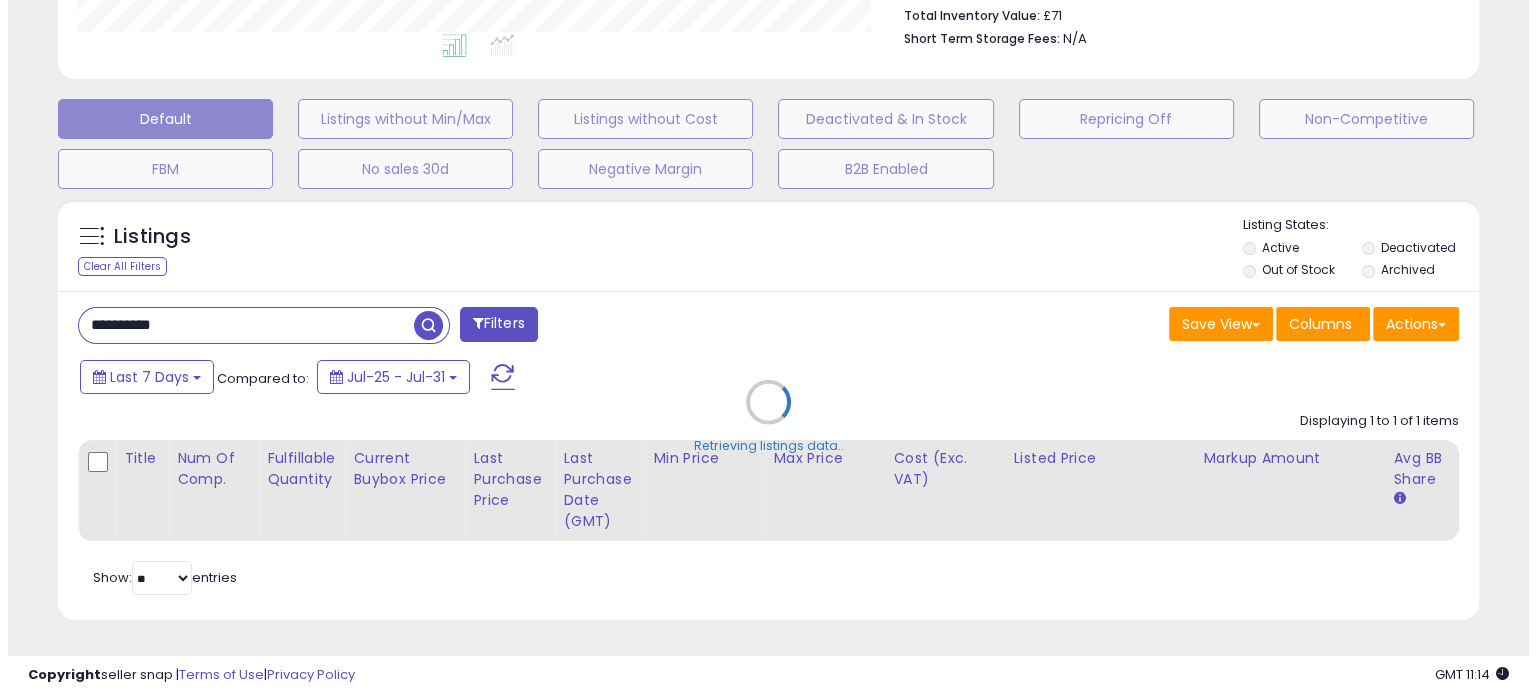 scroll, scrollTop: 544, scrollLeft: 0, axis: vertical 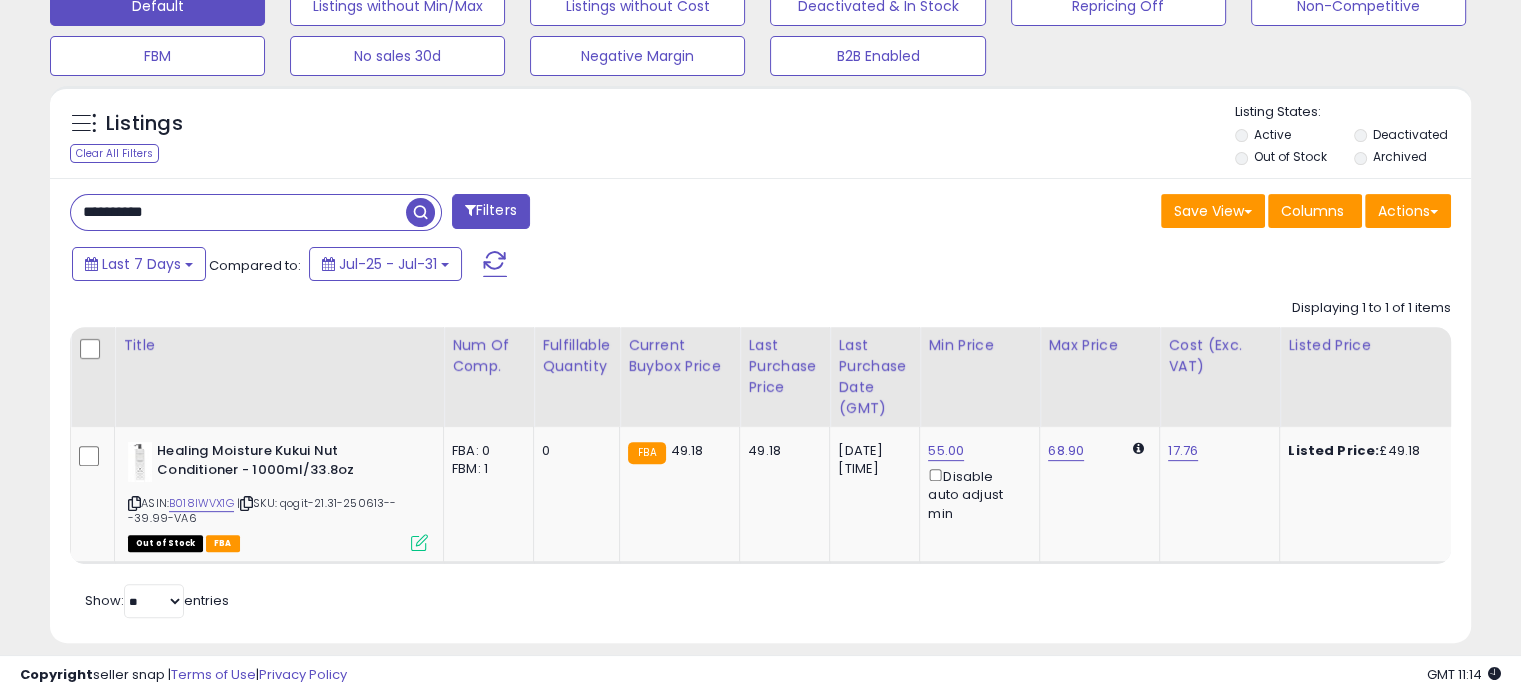 click on "**********" at bounding box center [238, 212] 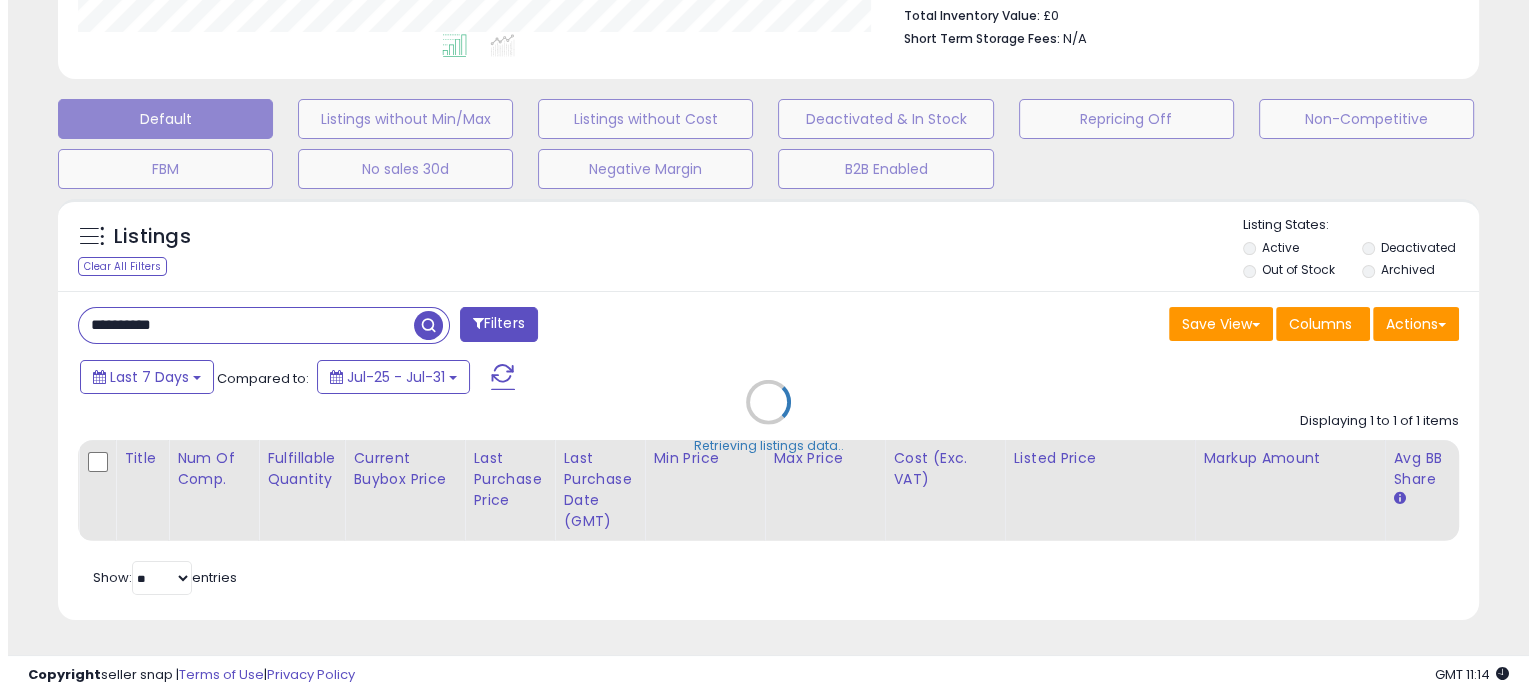 scroll, scrollTop: 544, scrollLeft: 0, axis: vertical 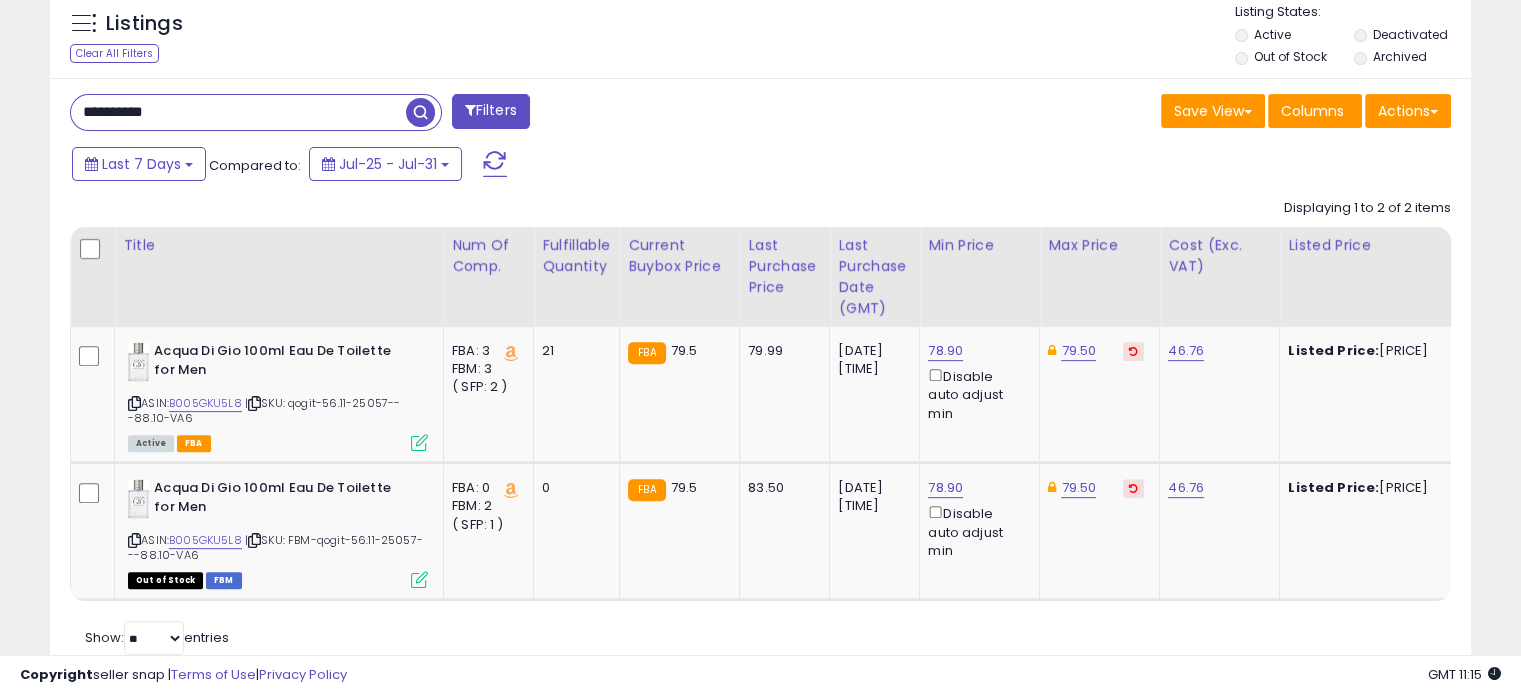 click on "**********" at bounding box center (238, 112) 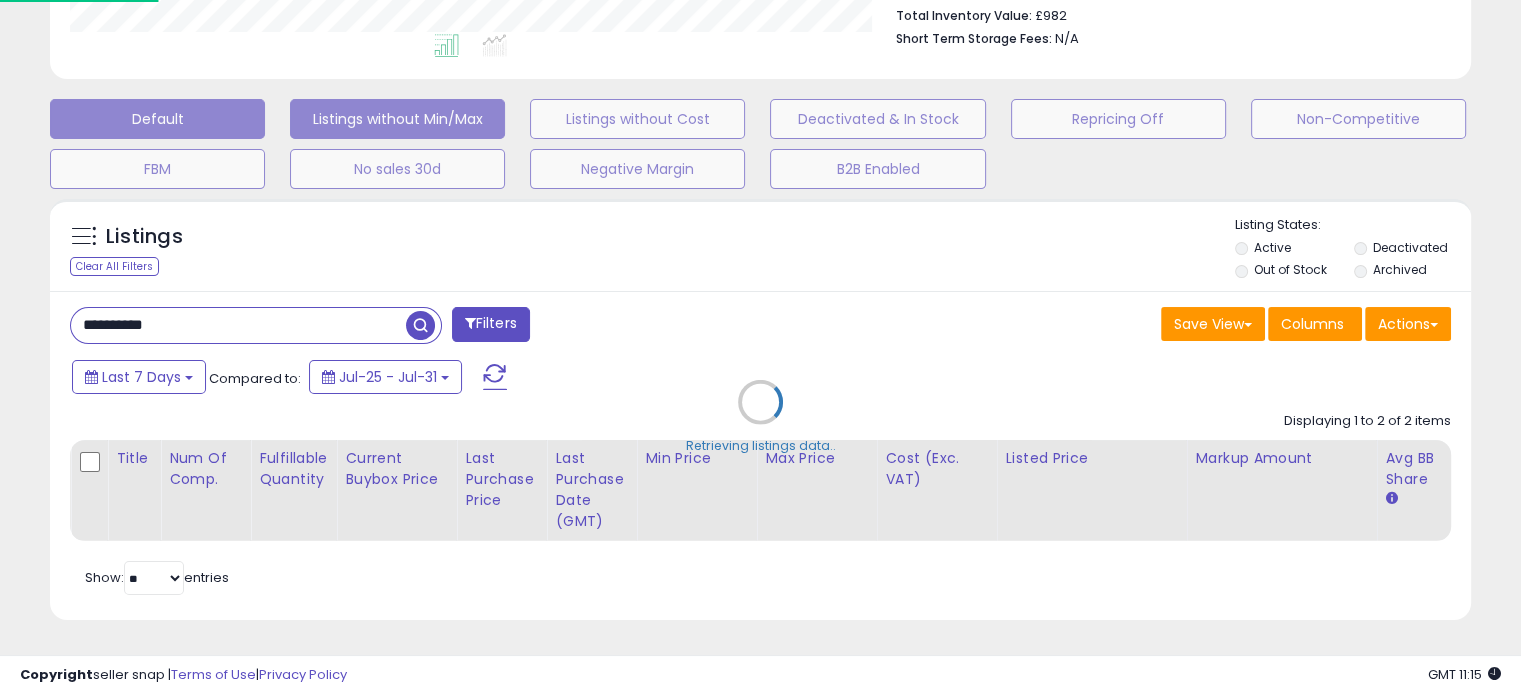 scroll, scrollTop: 999589, scrollLeft: 999168, axis: both 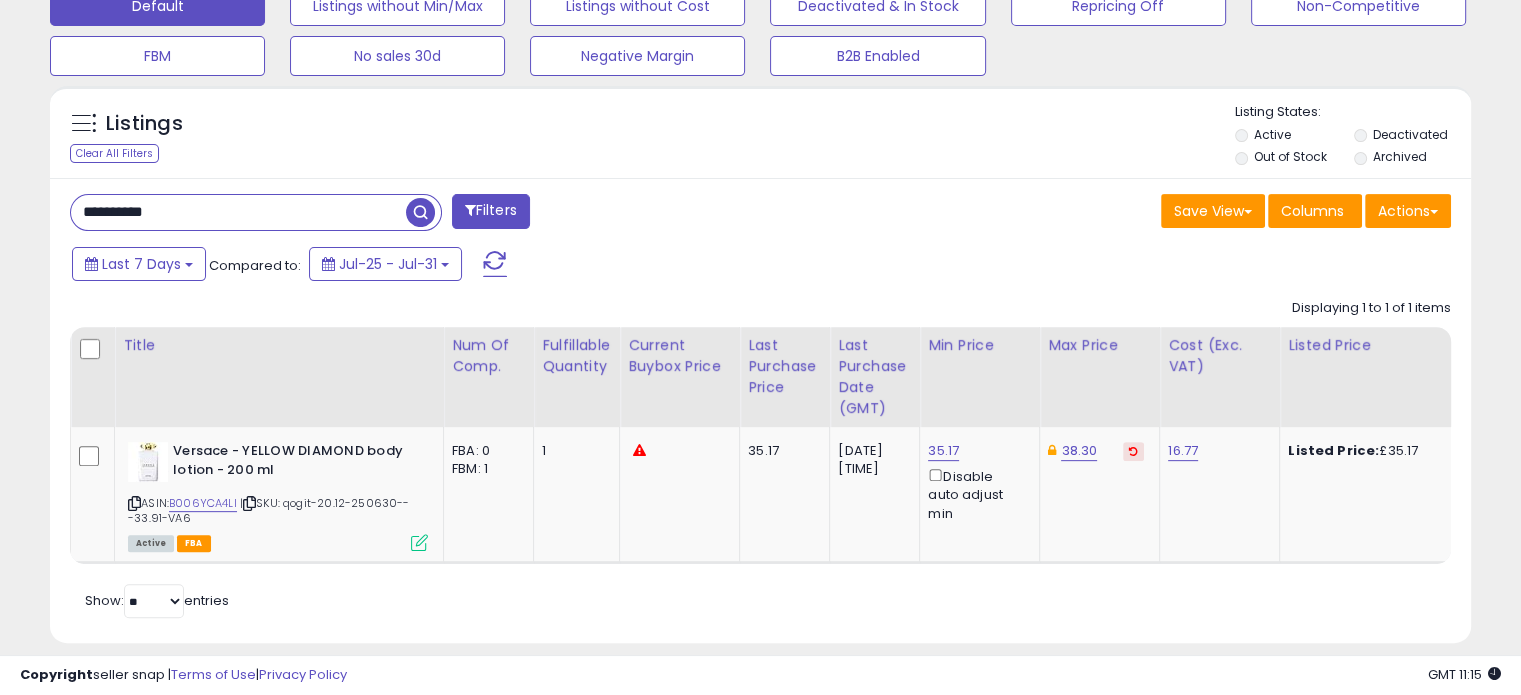 click on "**********" at bounding box center (238, 212) 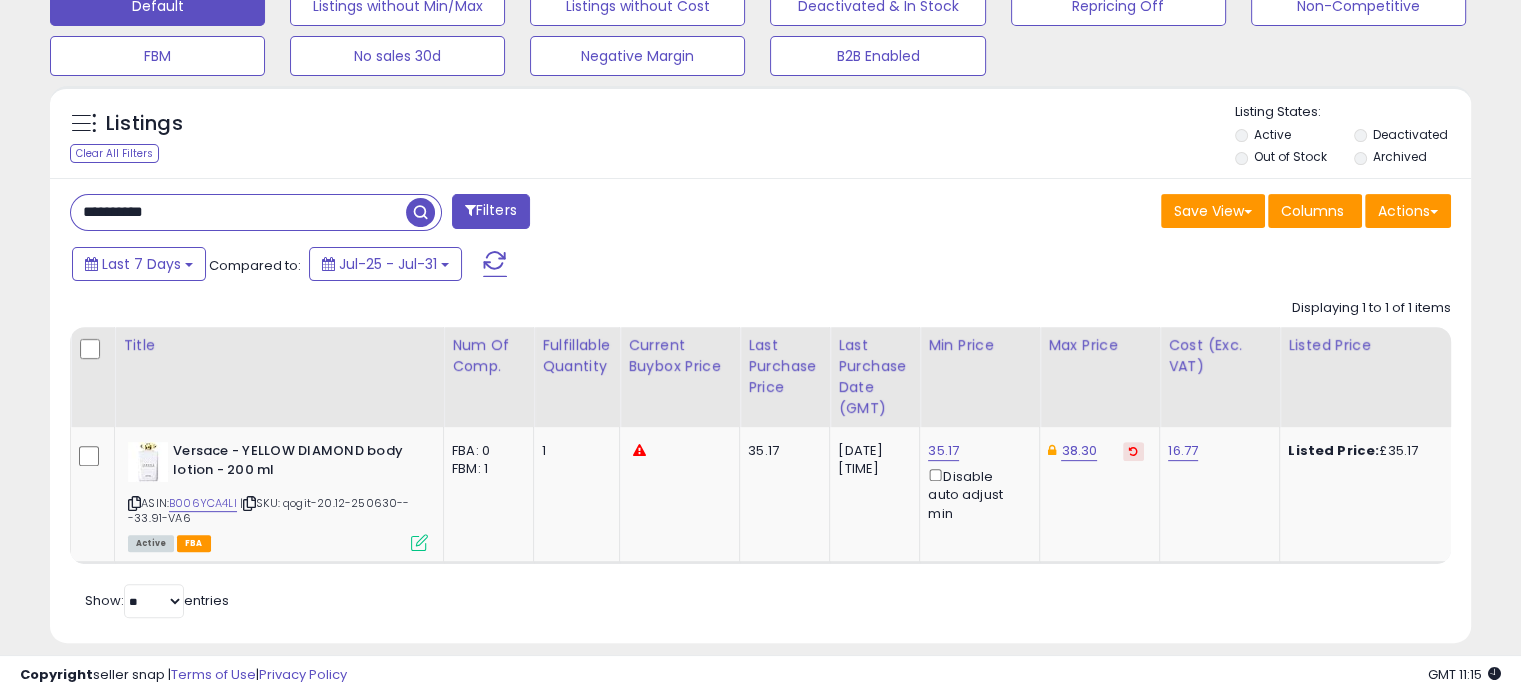 paste 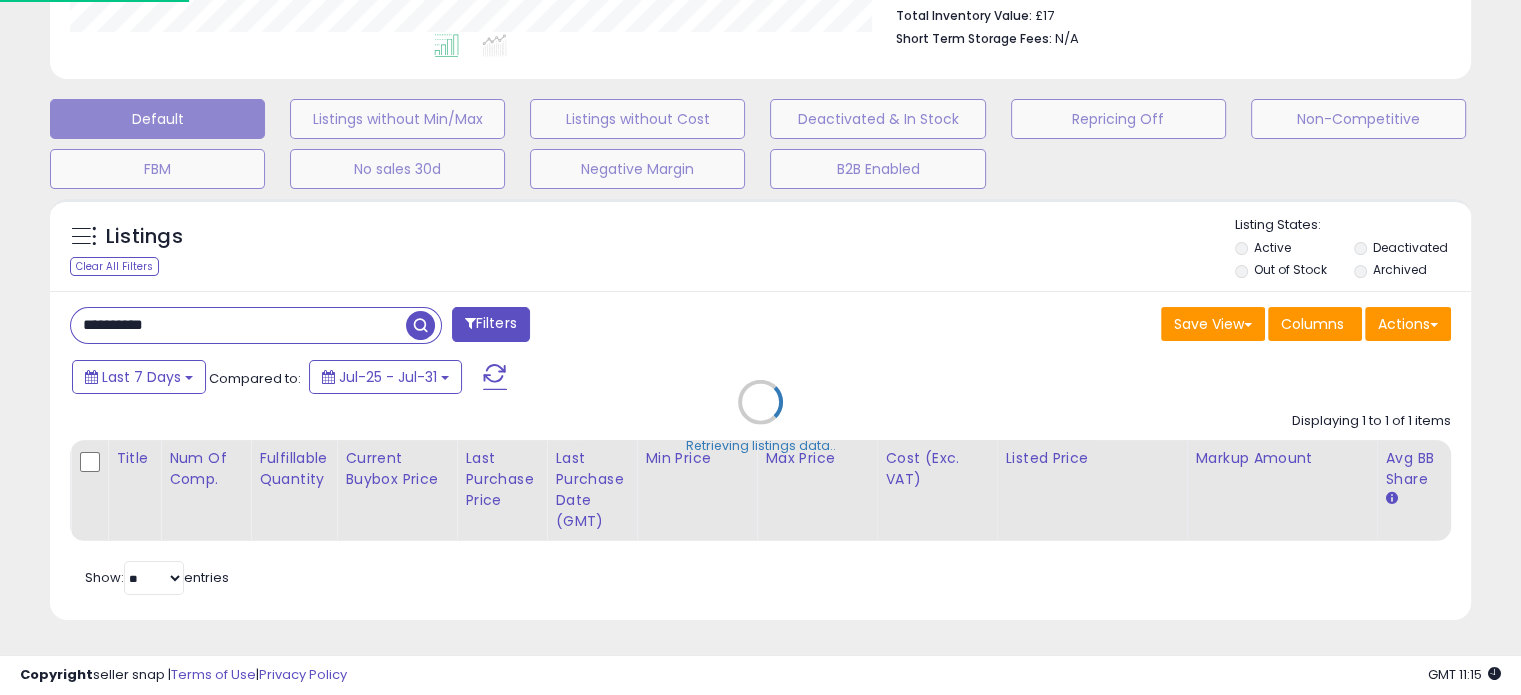 scroll, scrollTop: 999589, scrollLeft: 999168, axis: both 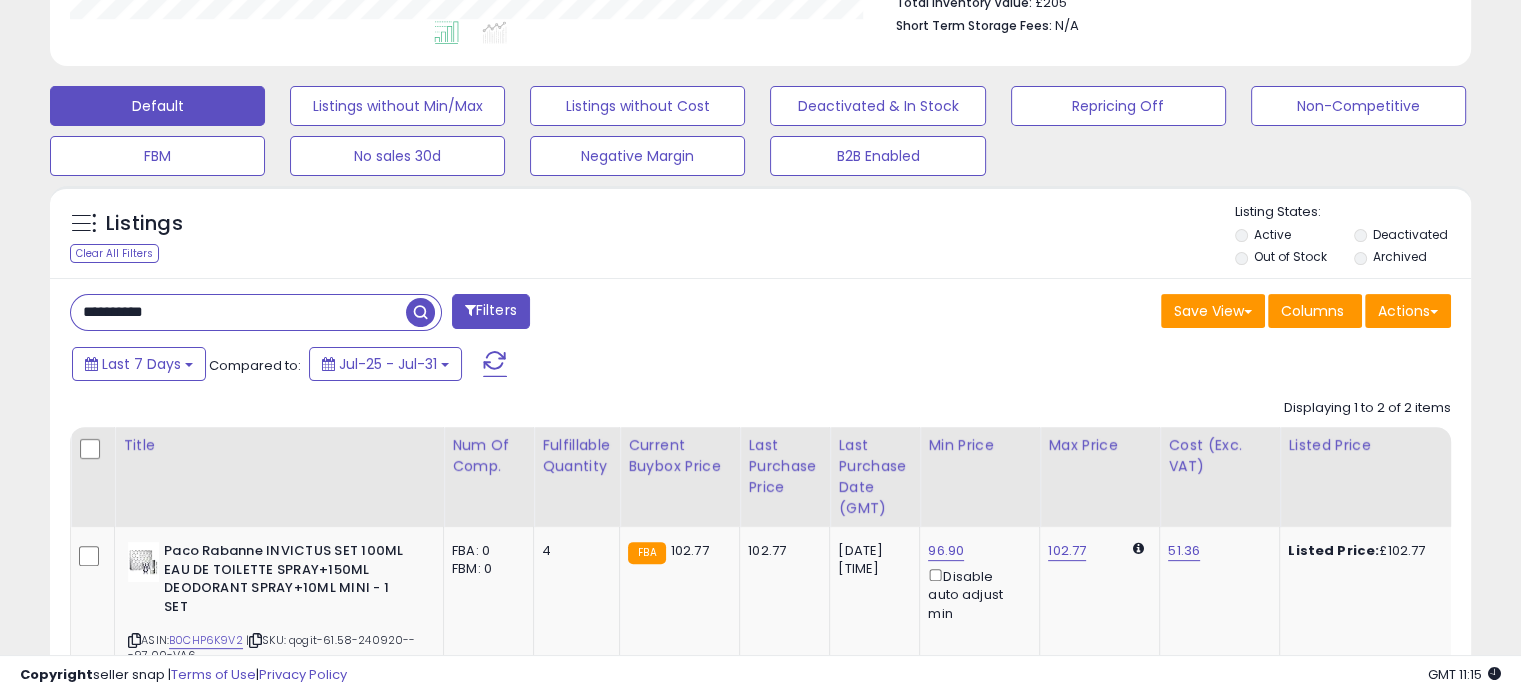 click on "**********" at bounding box center (238, 312) 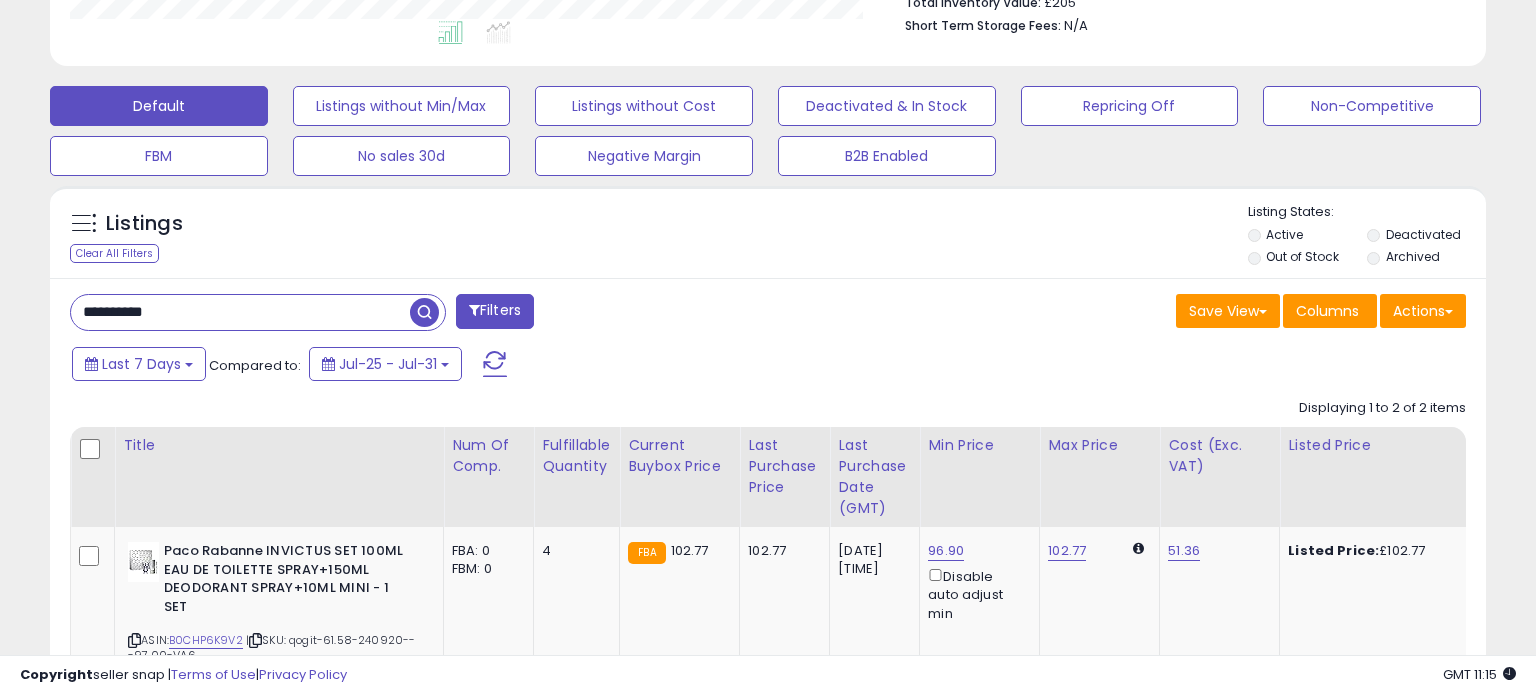 scroll, scrollTop: 999589, scrollLeft: 999168, axis: both 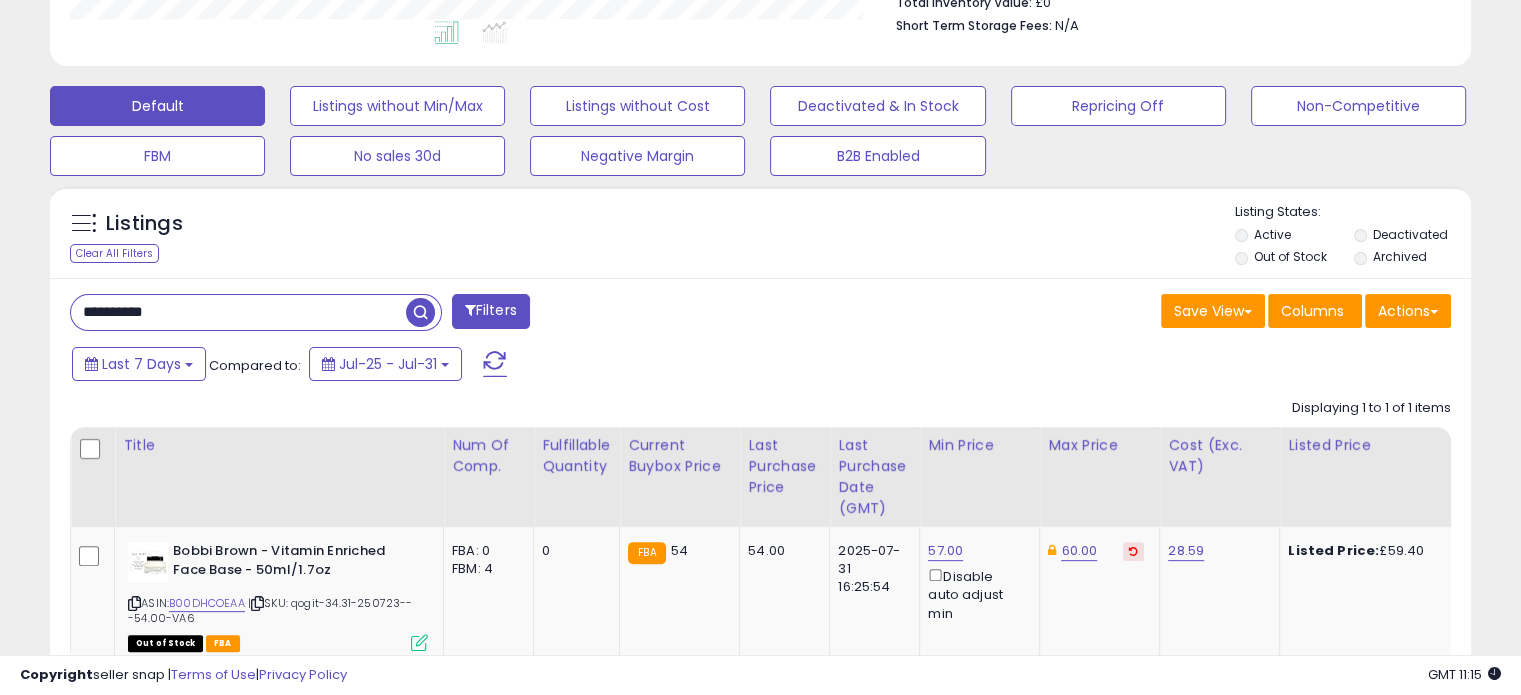 click on "**********" at bounding box center [238, 312] 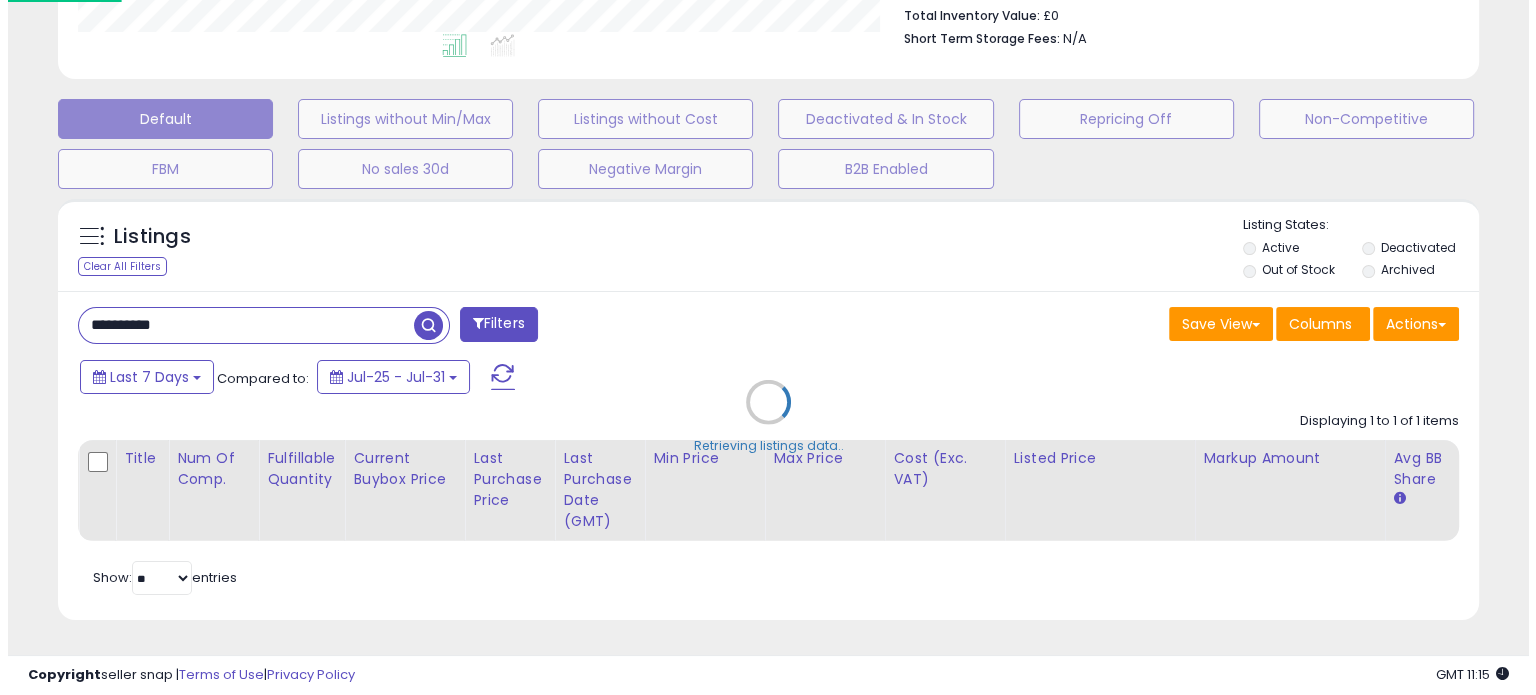 scroll, scrollTop: 999589, scrollLeft: 999168, axis: both 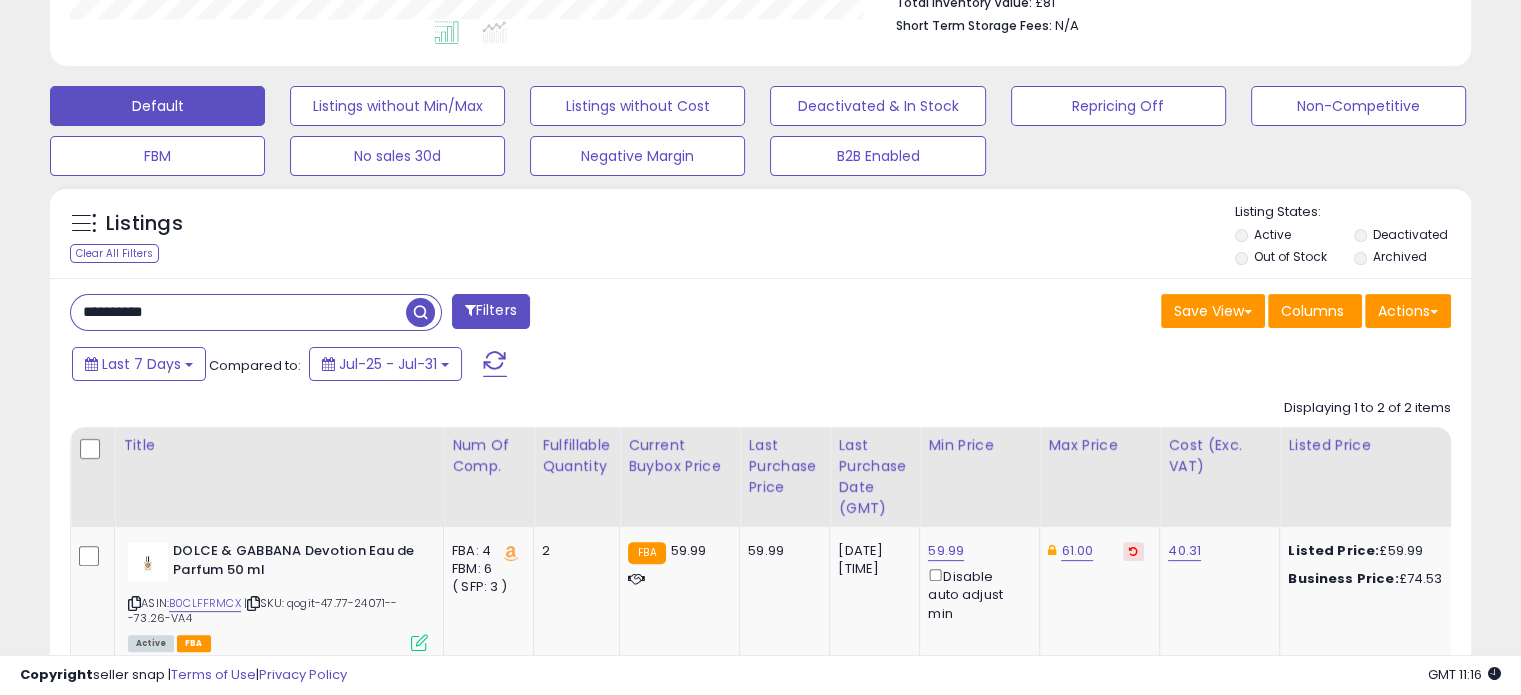 click on "**********" at bounding box center (238, 312) 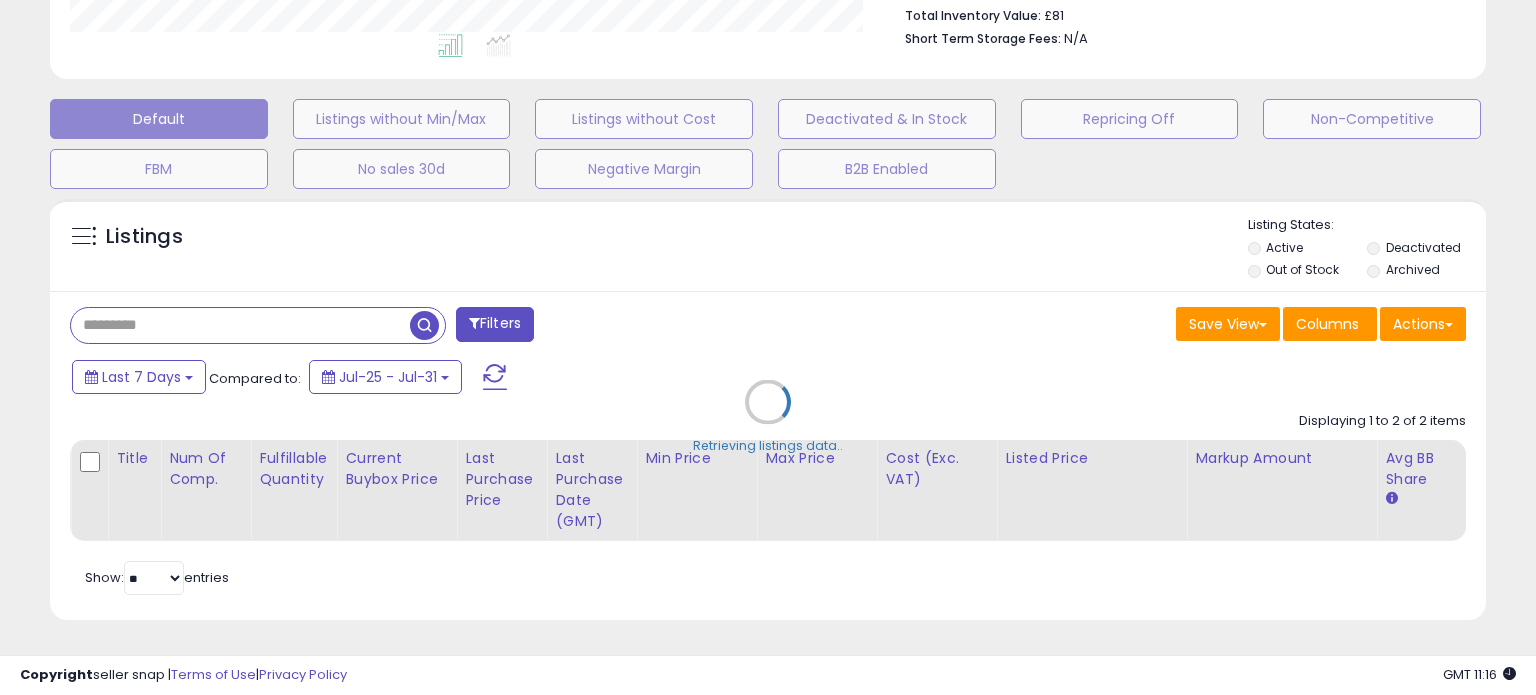 scroll, scrollTop: 999589, scrollLeft: 999168, axis: both 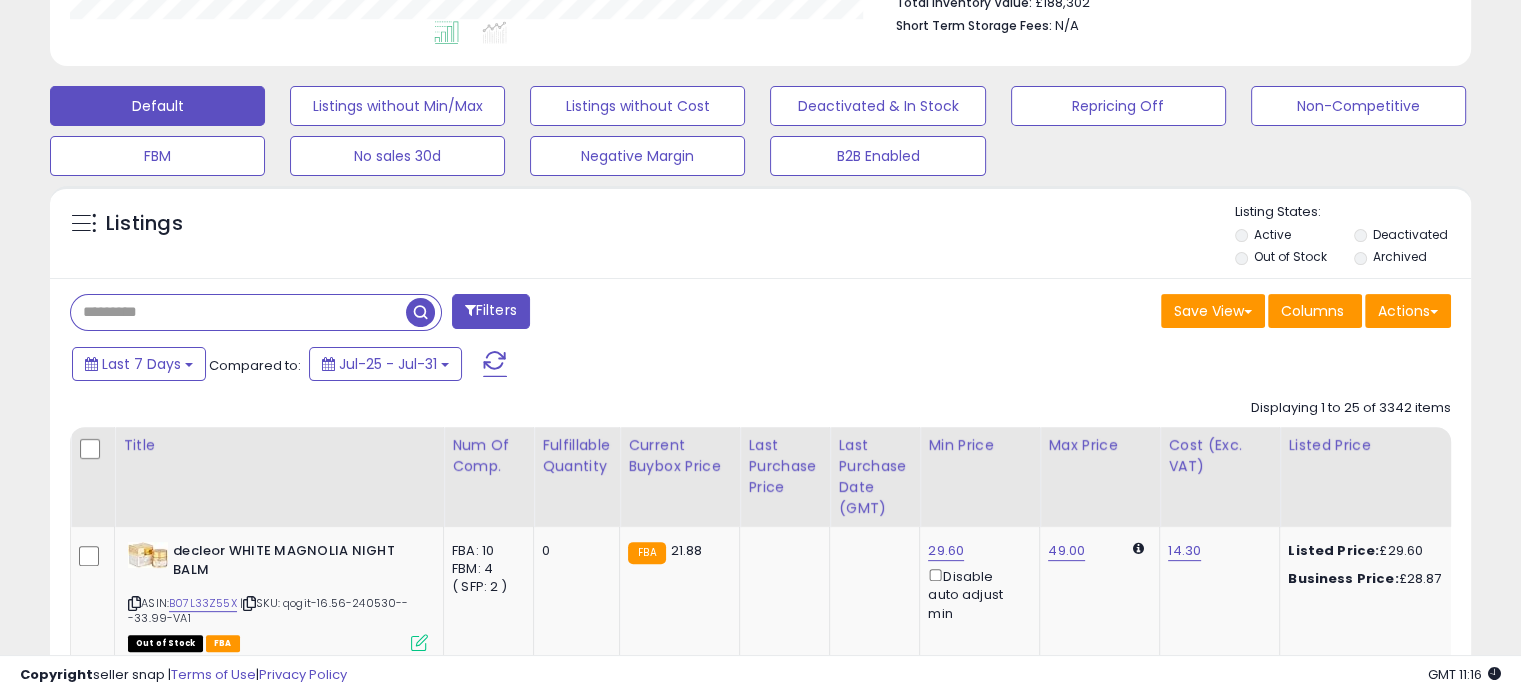 click at bounding box center [238, 312] 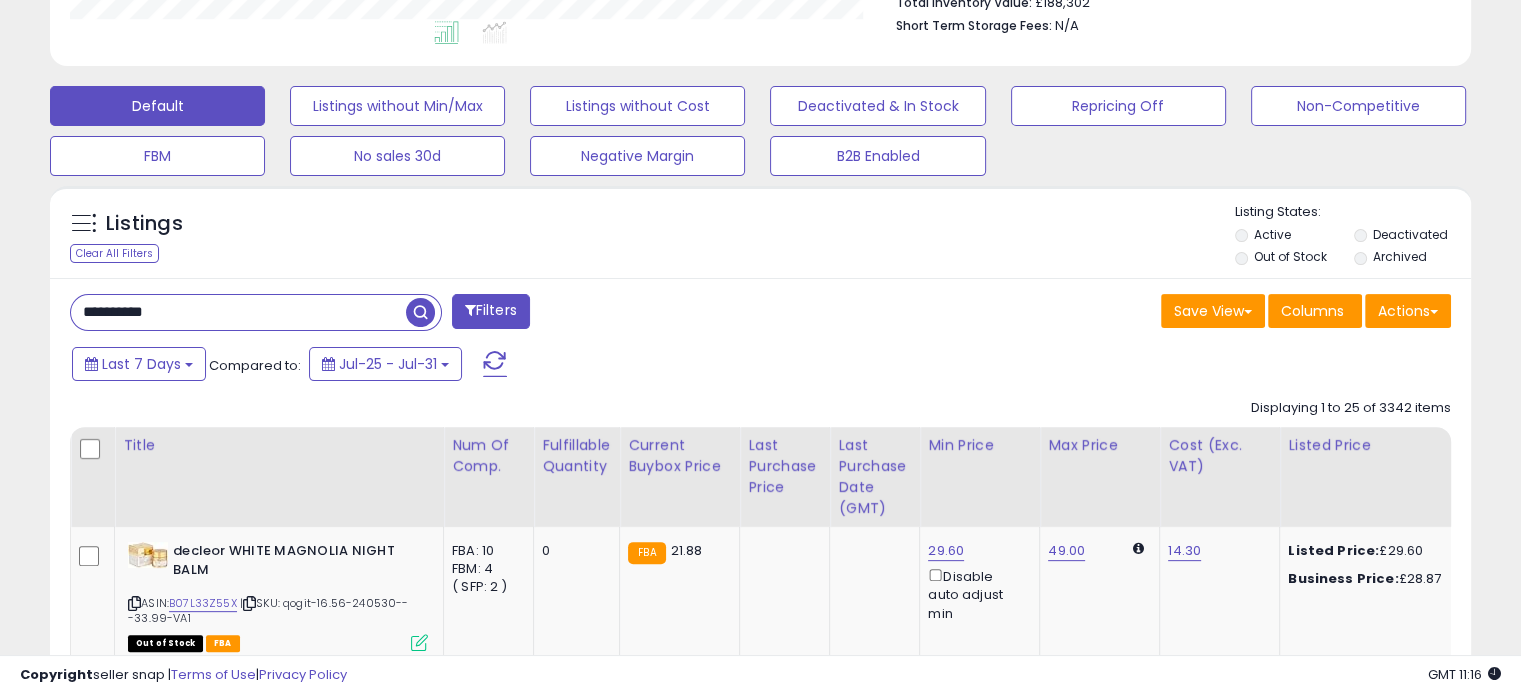 click at bounding box center (420, 312) 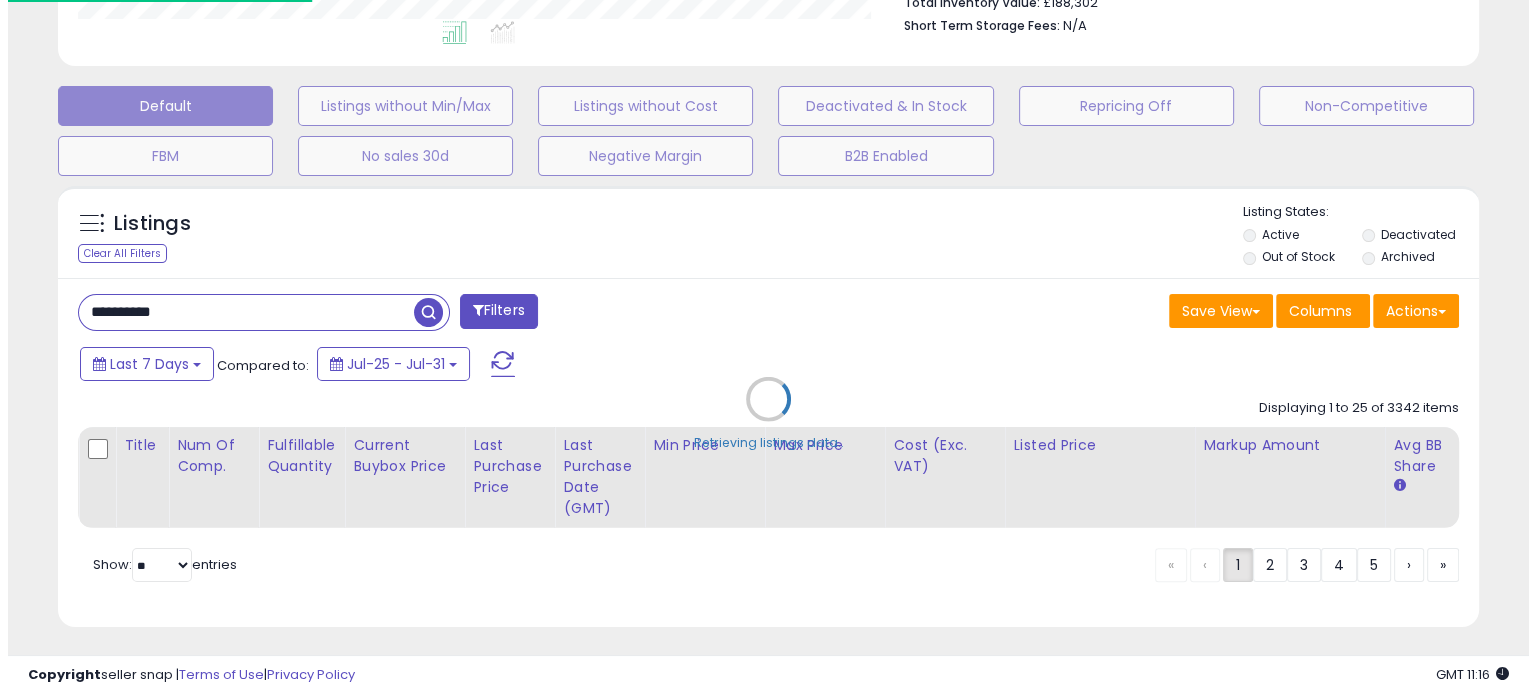 scroll, scrollTop: 999589, scrollLeft: 999168, axis: both 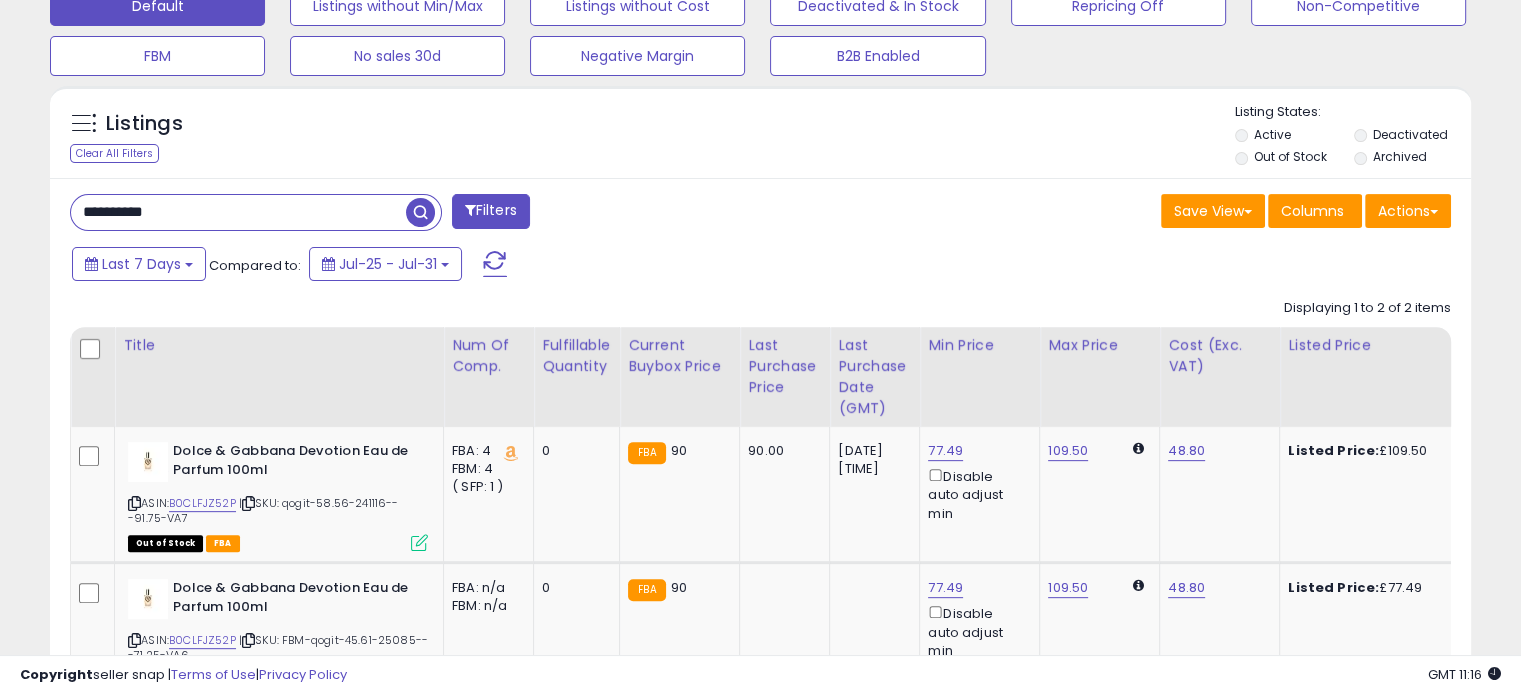 click on "**********" at bounding box center (238, 212) 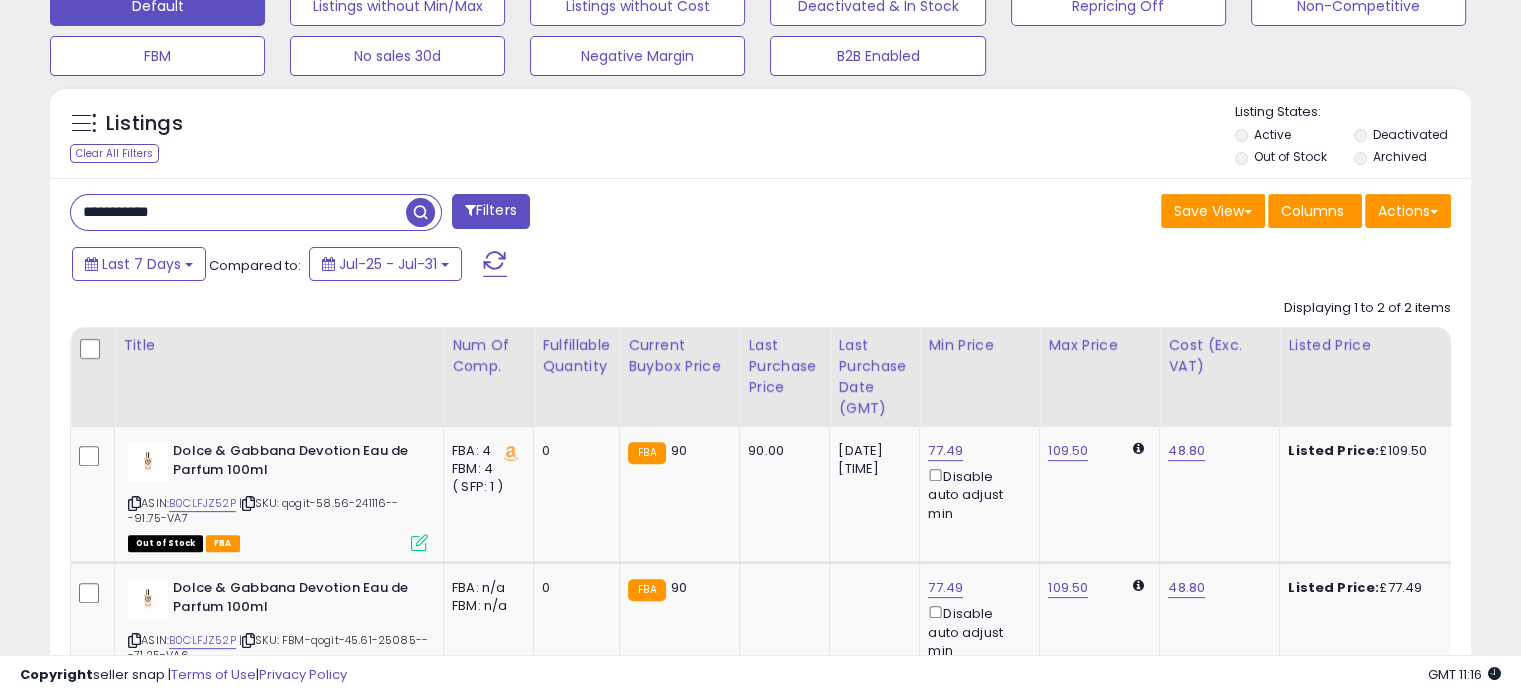 type on "**********" 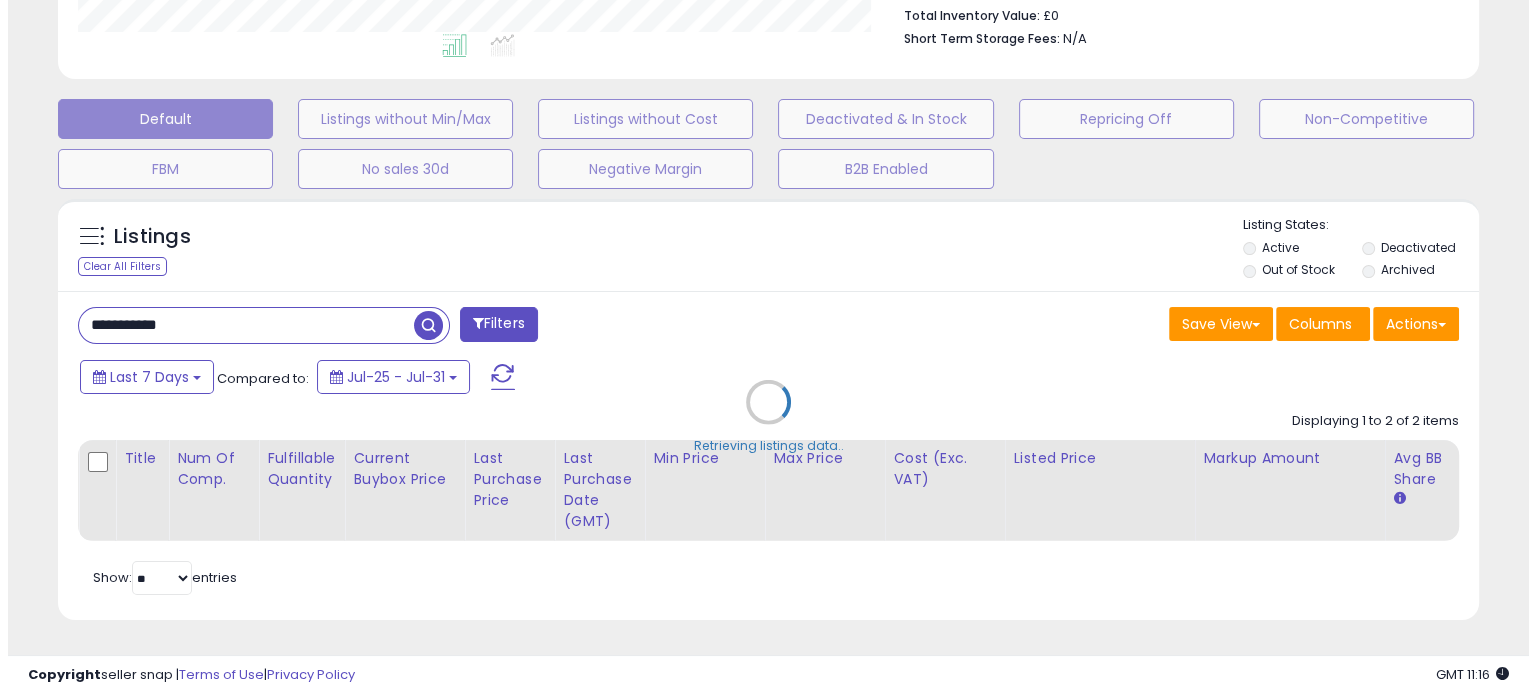 scroll, scrollTop: 544, scrollLeft: 0, axis: vertical 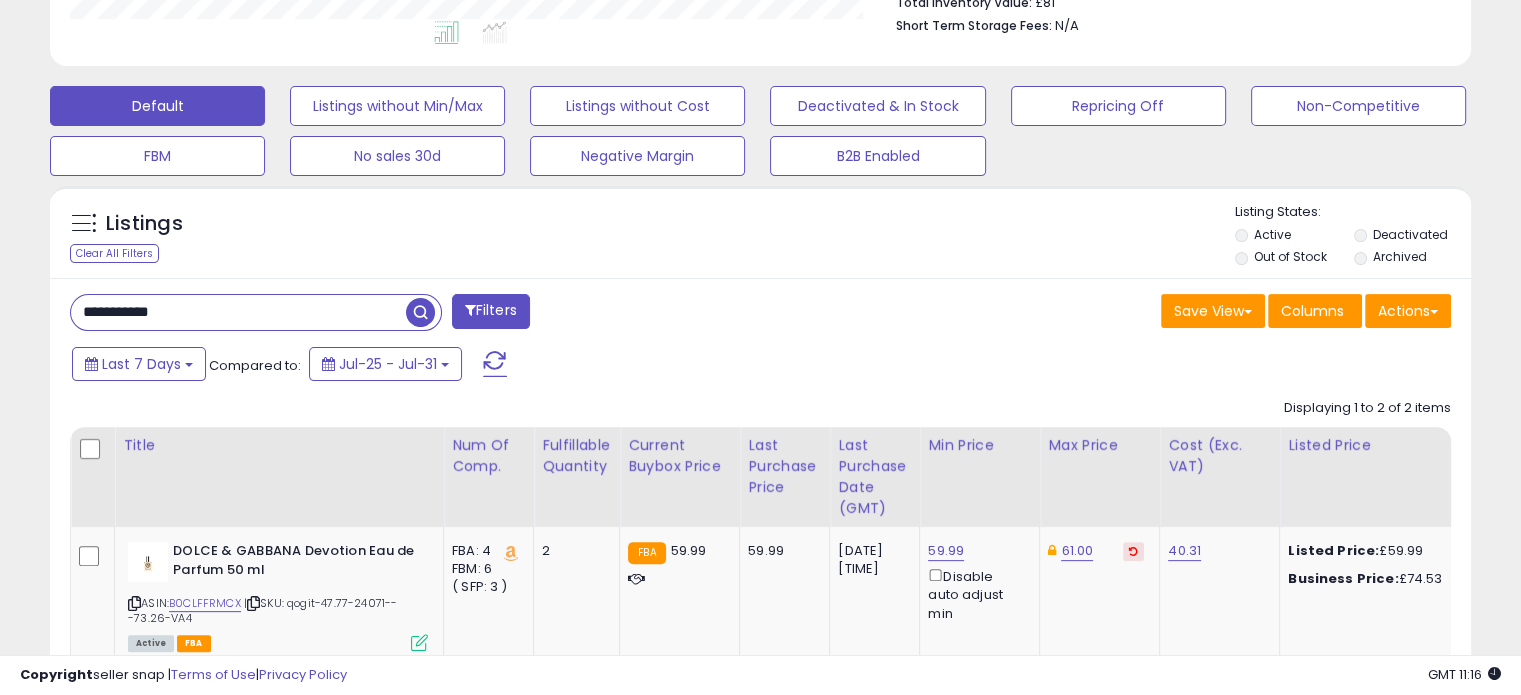 click on "**********" at bounding box center [238, 312] 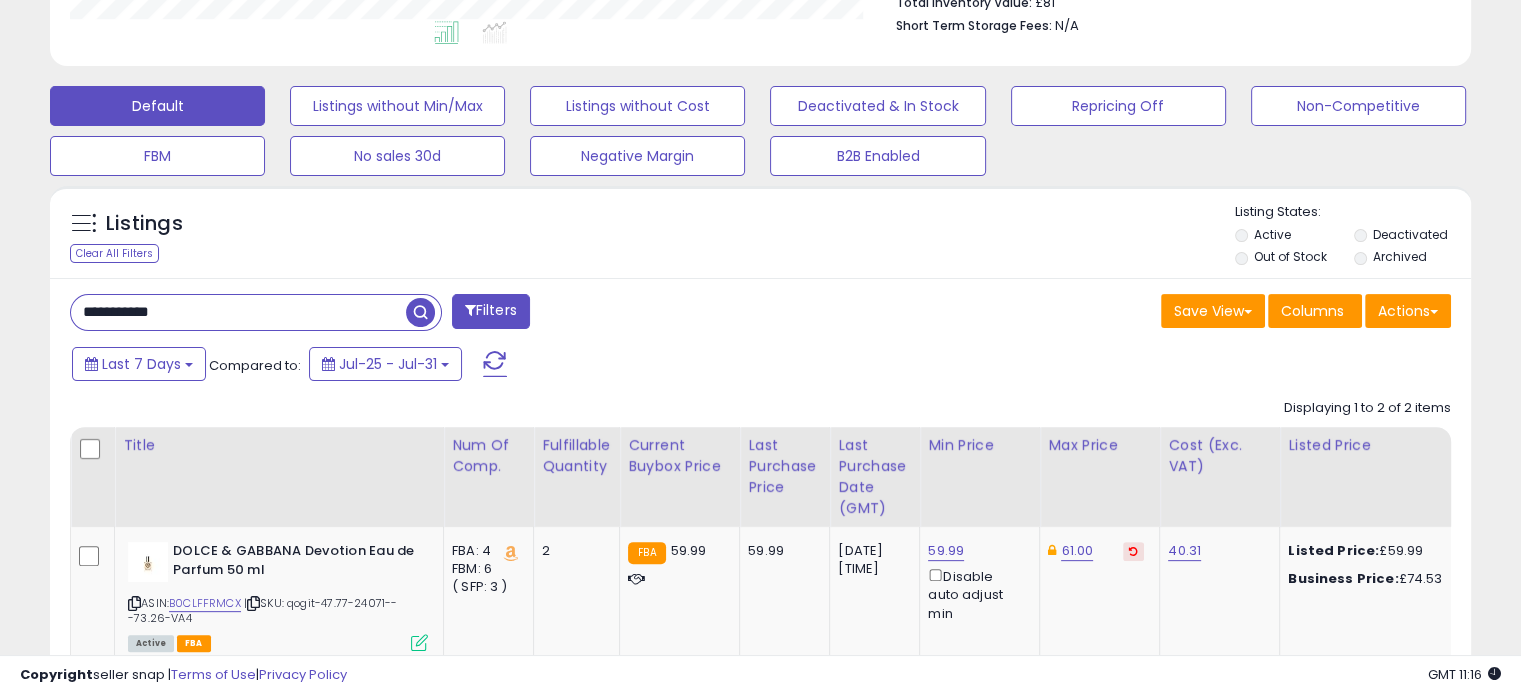 click on "**********" at bounding box center [238, 312] 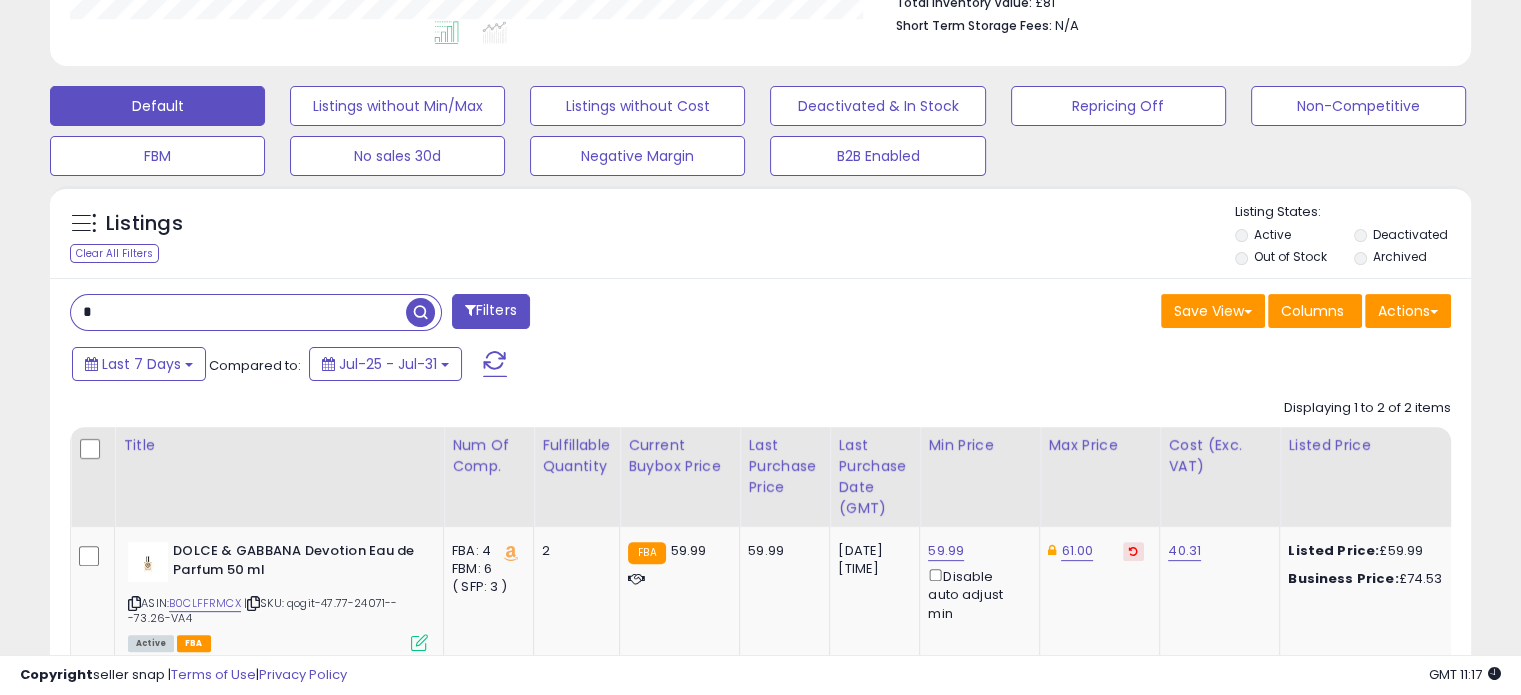 type 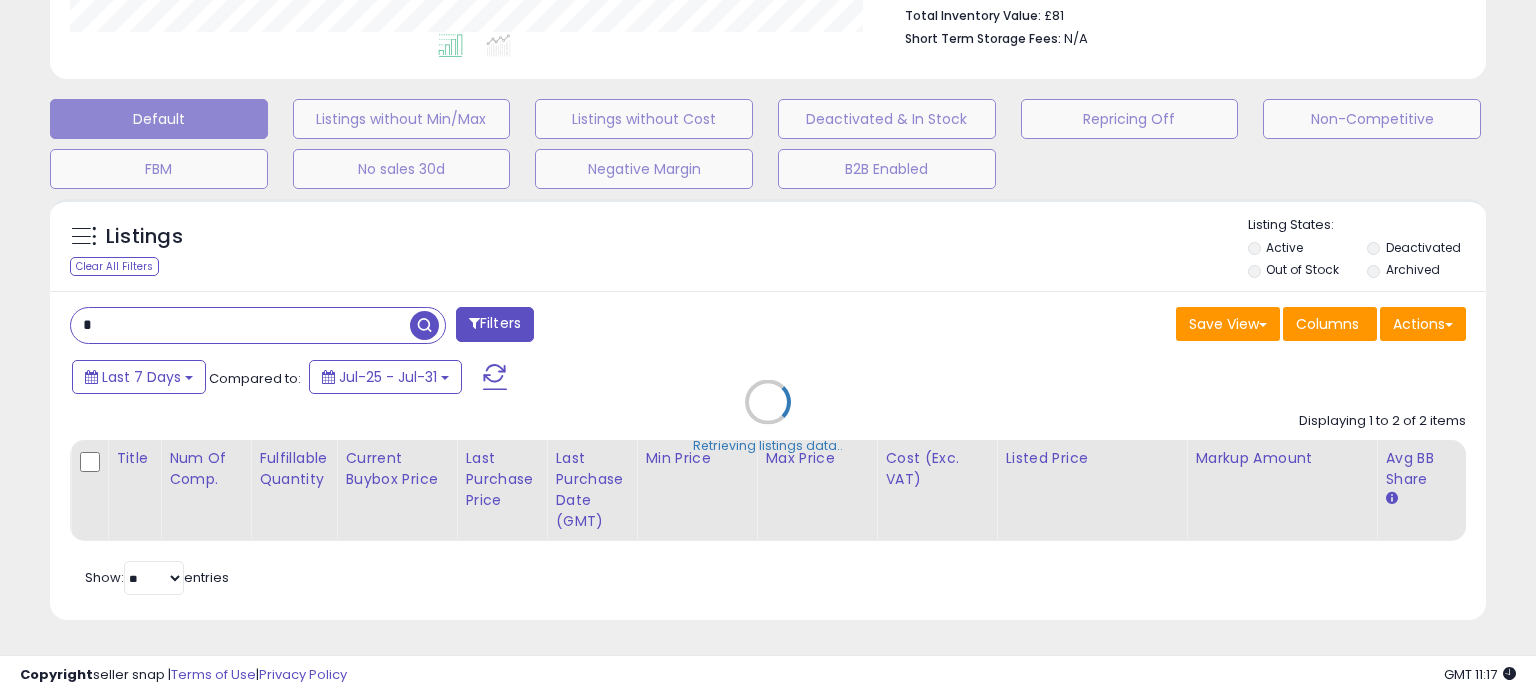 scroll, scrollTop: 999589, scrollLeft: 999168, axis: both 